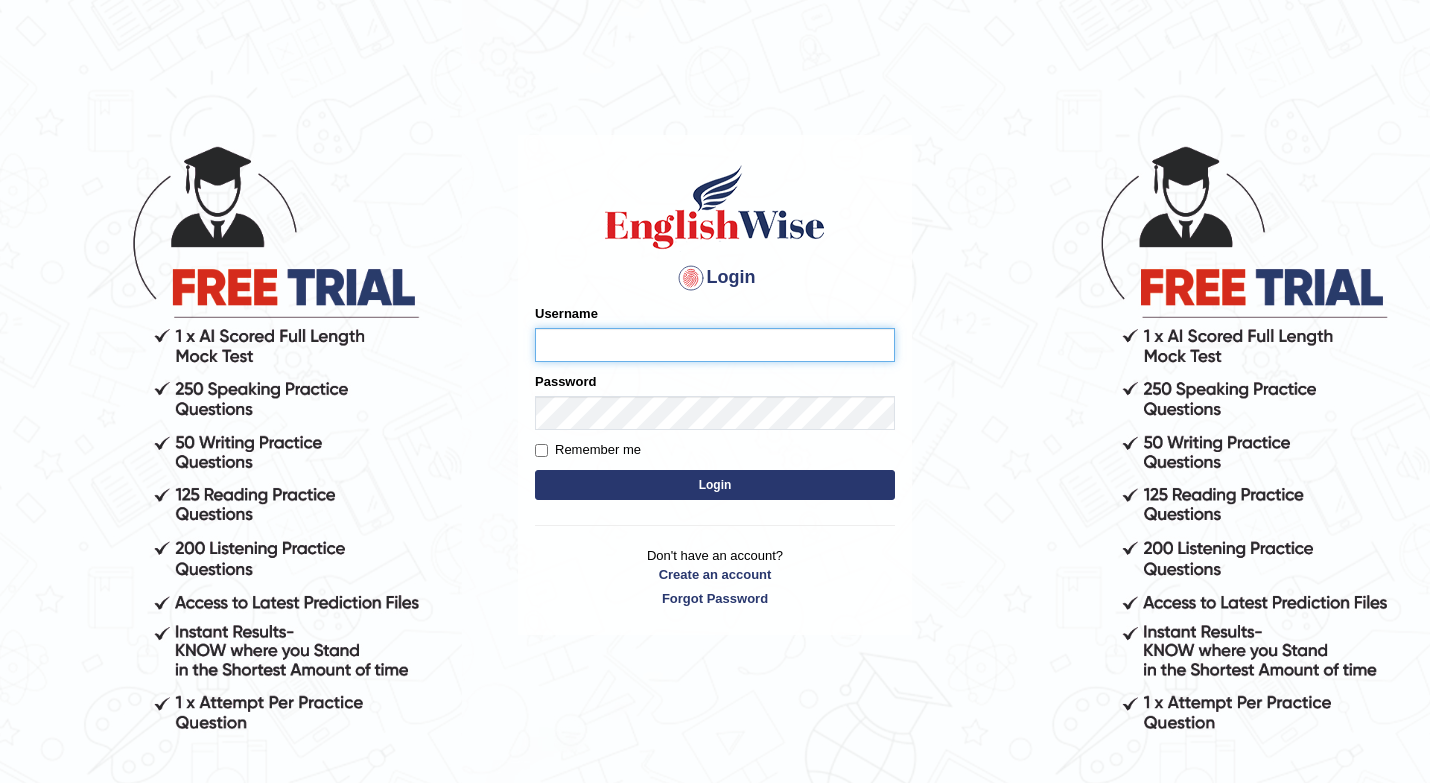 scroll, scrollTop: 0, scrollLeft: 0, axis: both 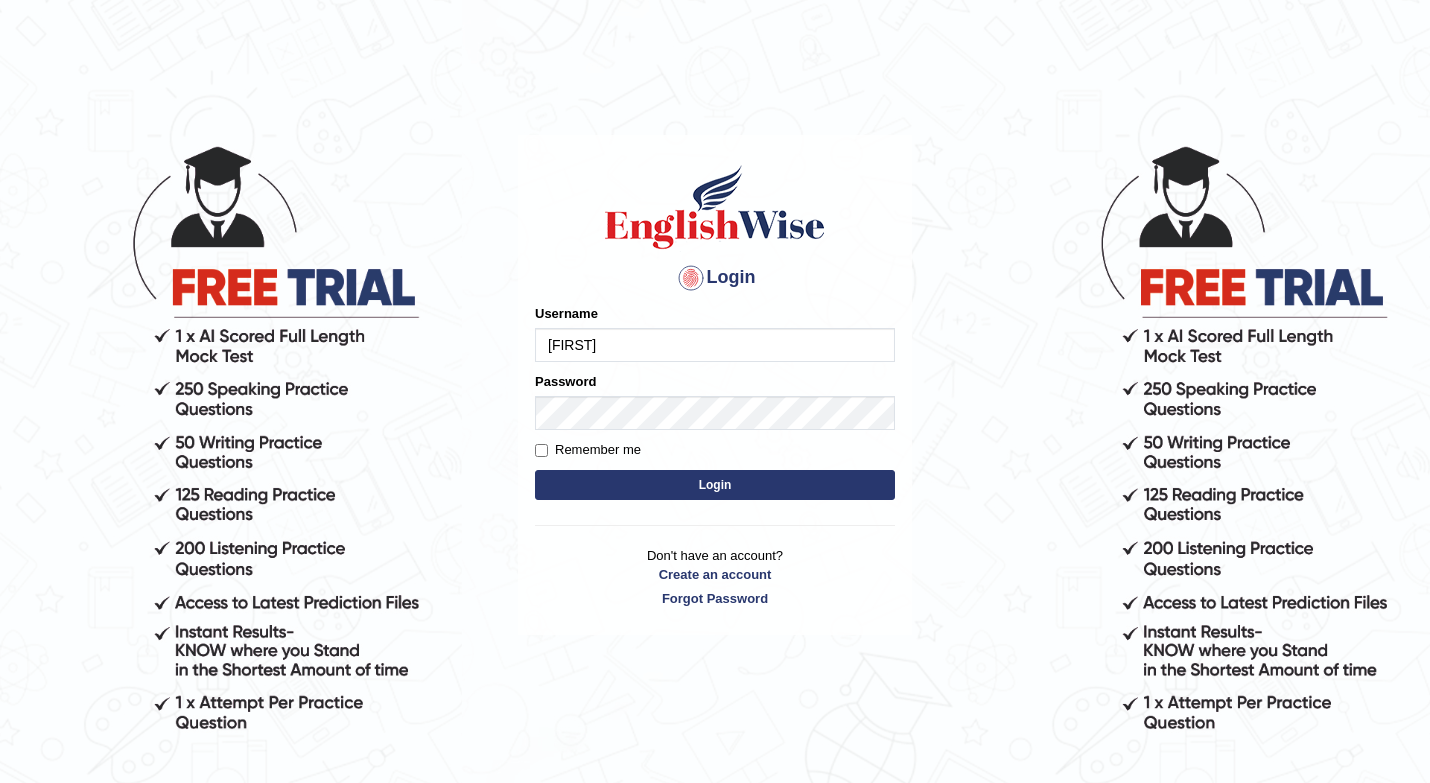 click on "Login" at bounding box center (715, 485) 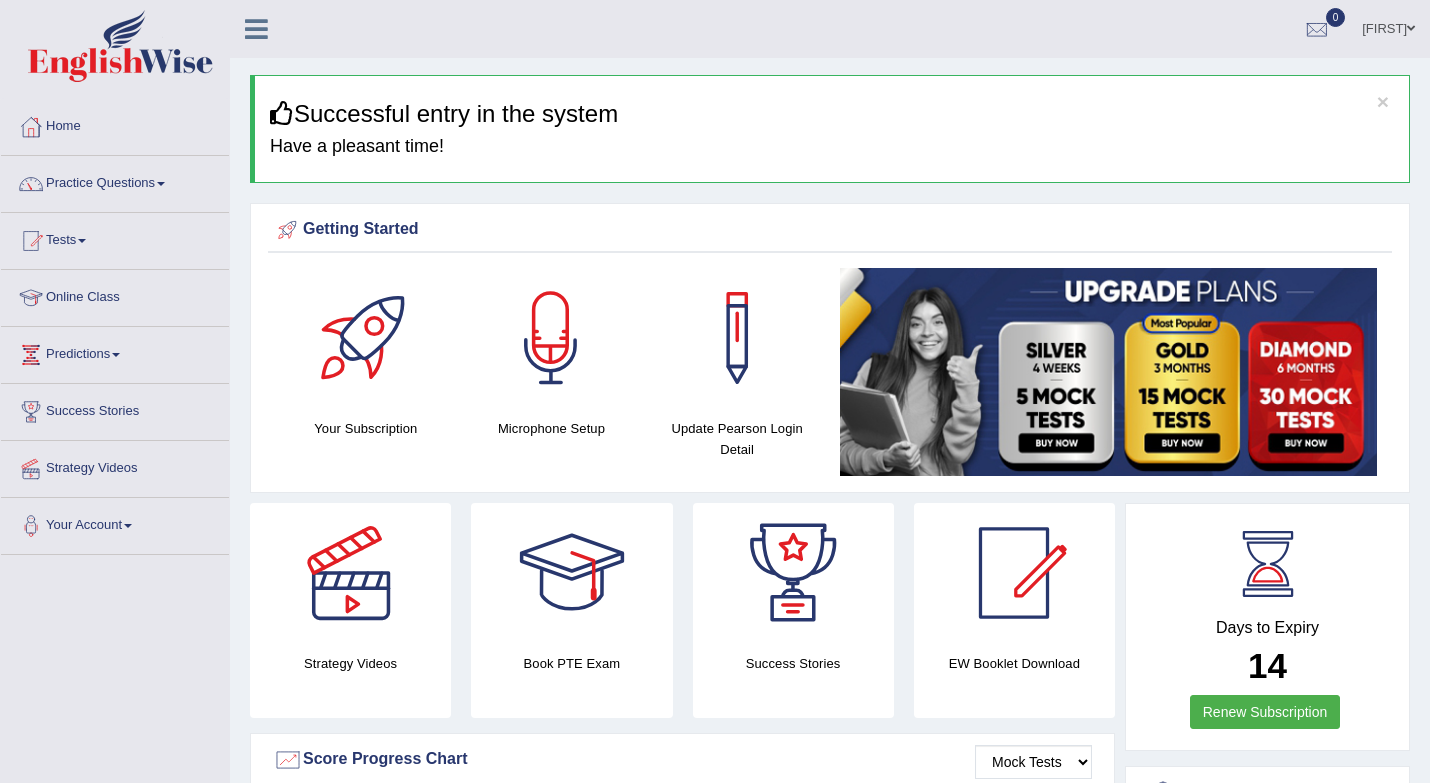 scroll, scrollTop: 408, scrollLeft: 0, axis: vertical 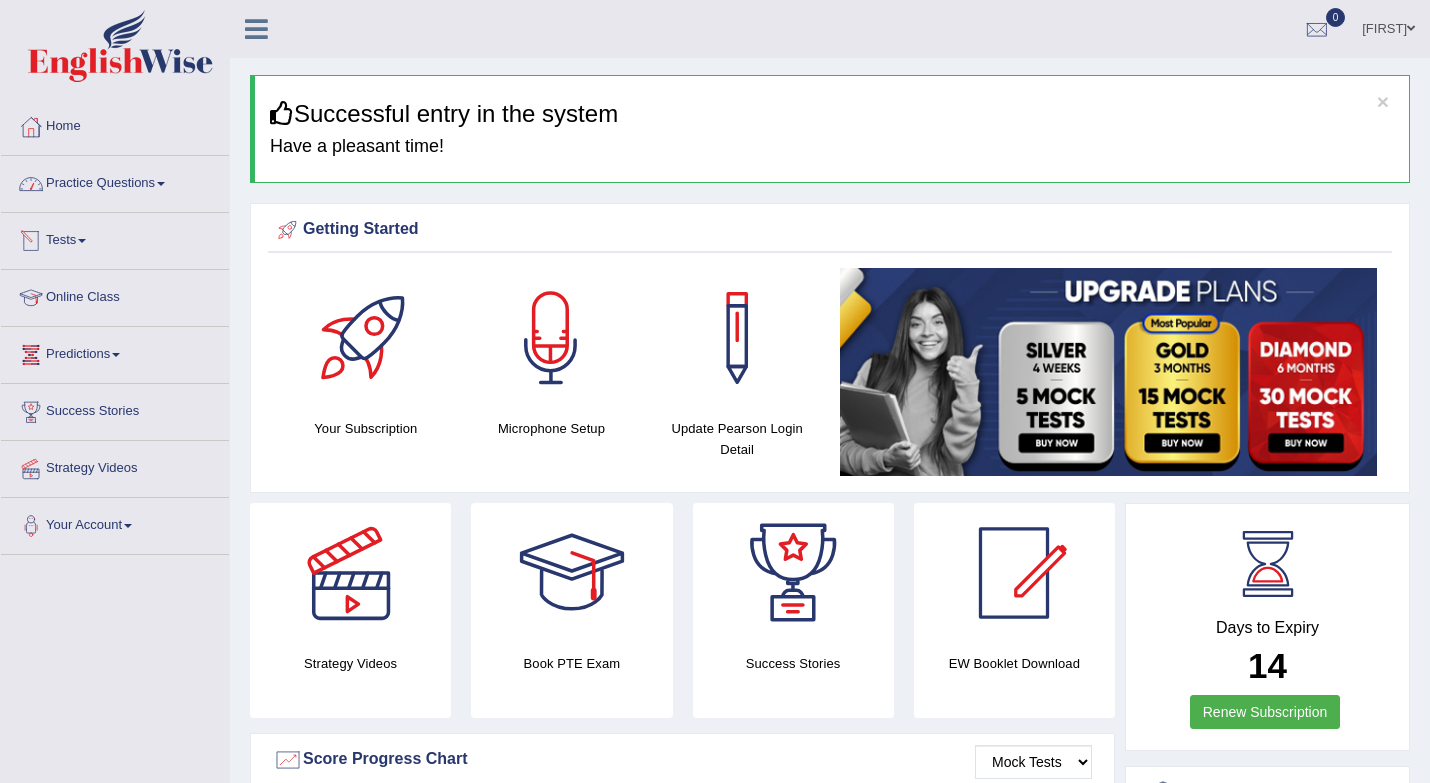 click on "Practice Questions" at bounding box center [115, 181] 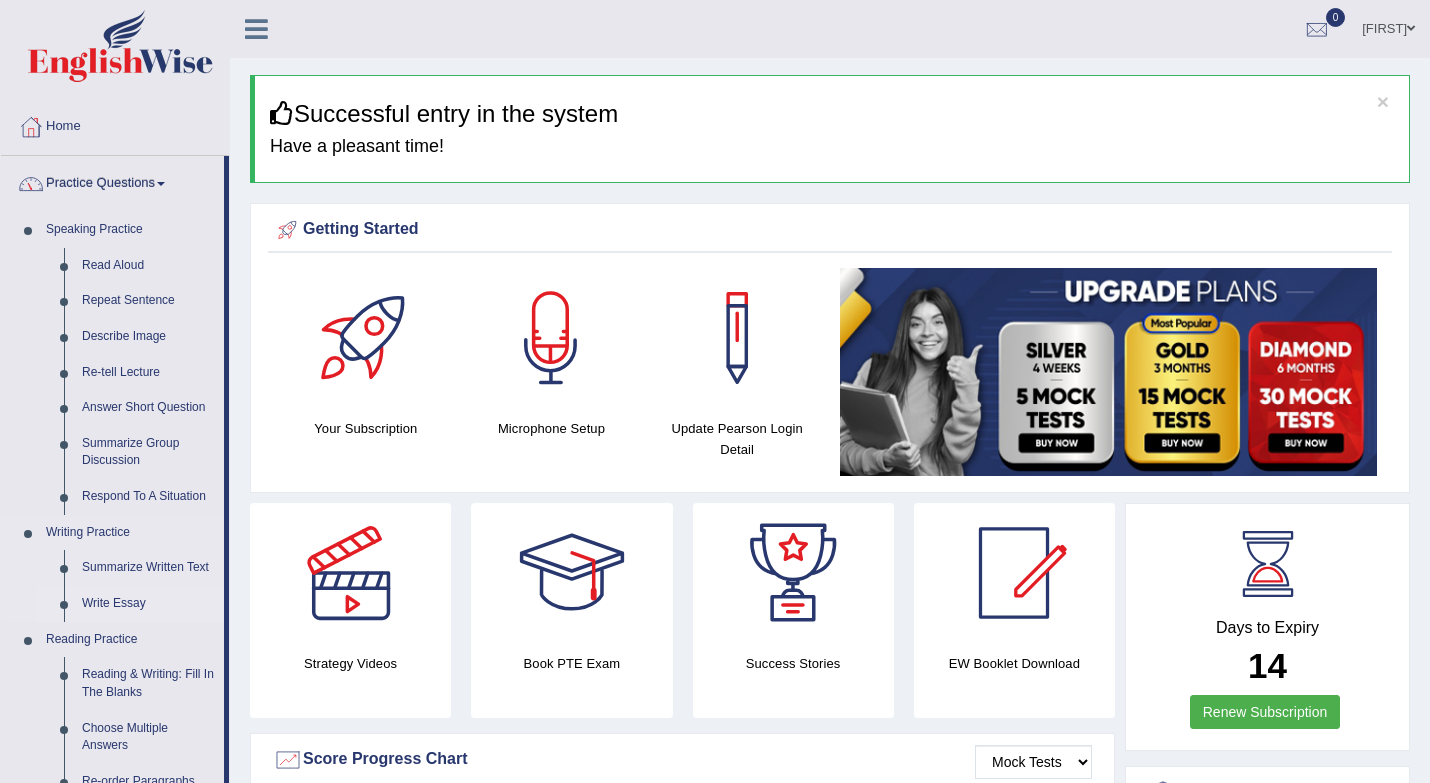 scroll, scrollTop: 265, scrollLeft: 0, axis: vertical 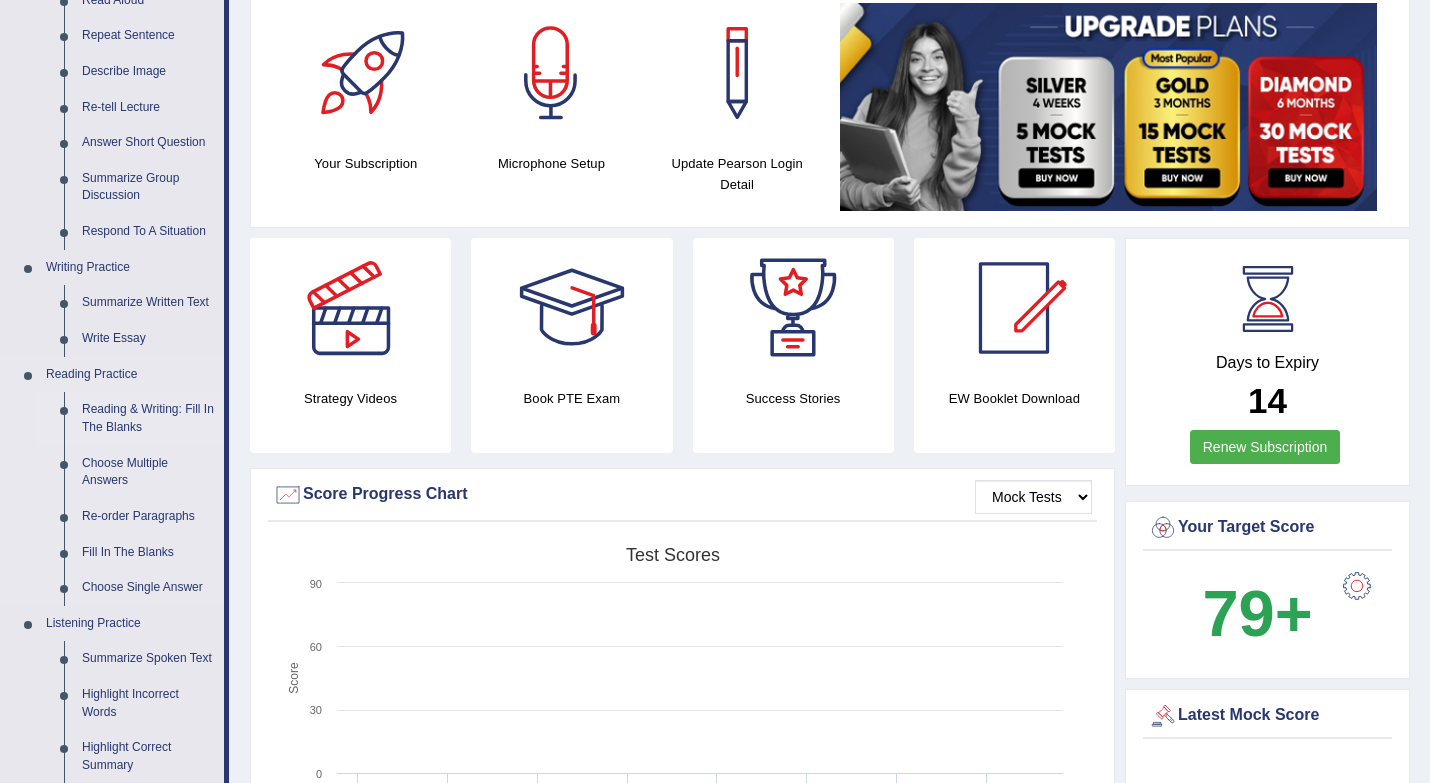 click on "Reading & Writing: Fill In The Blanks" at bounding box center (148, 418) 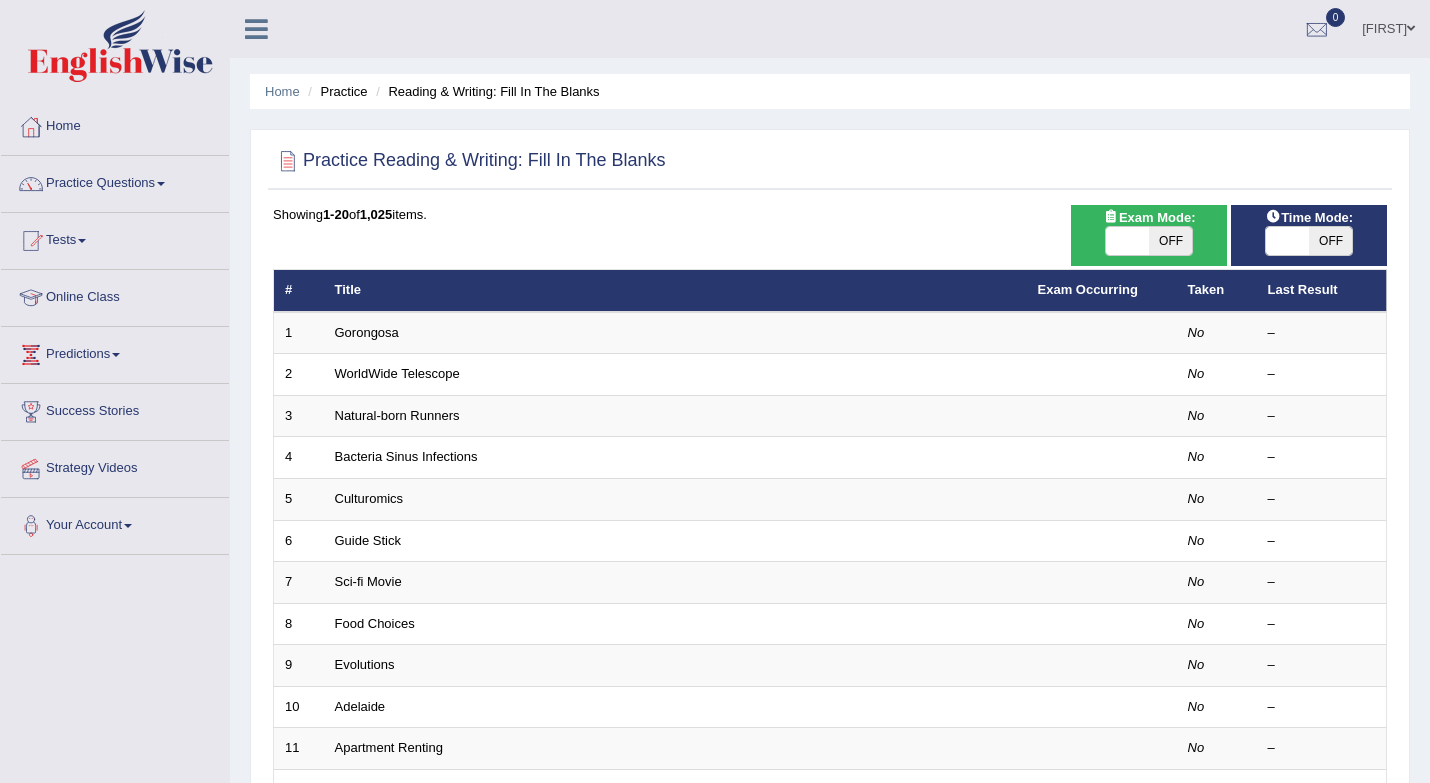 scroll, scrollTop: 0, scrollLeft: 0, axis: both 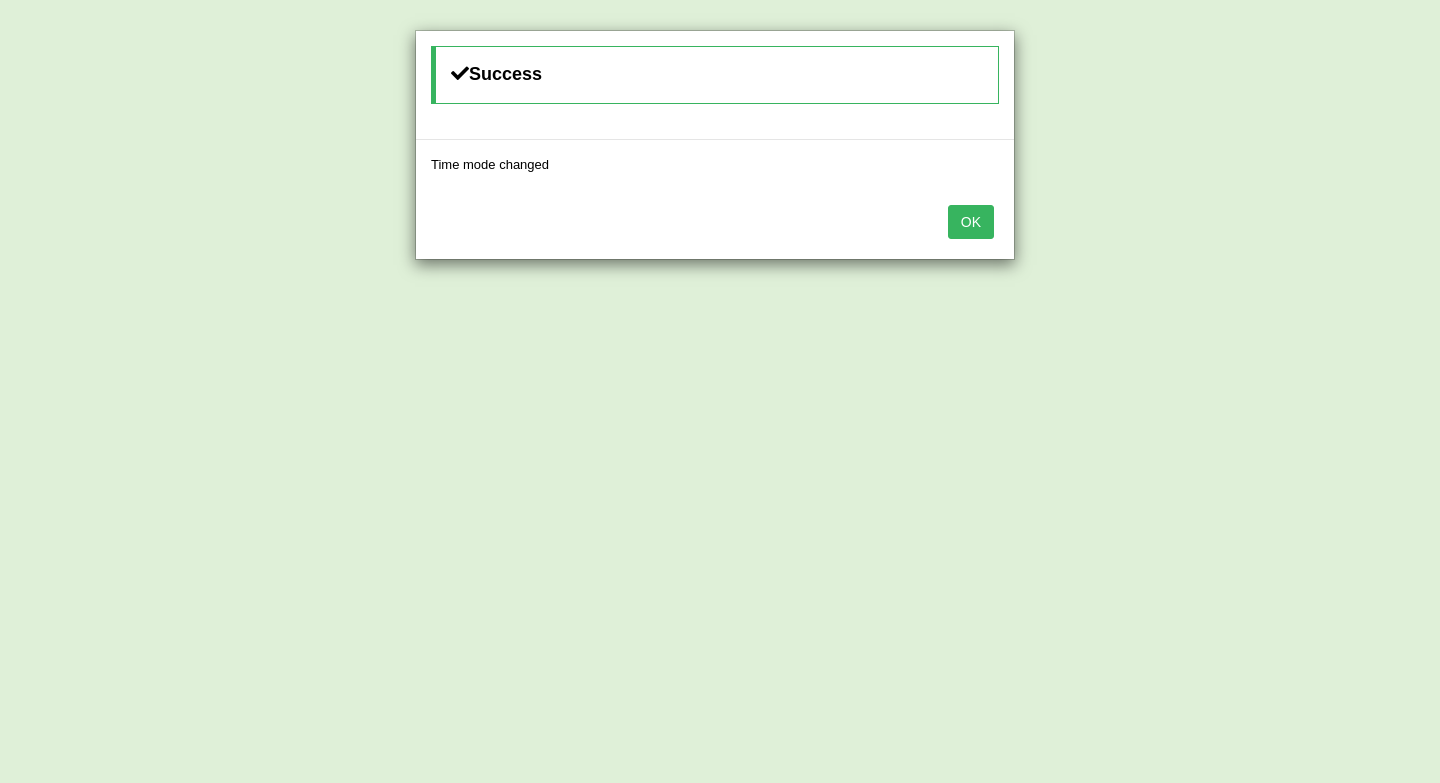 click on "OK" at bounding box center (971, 222) 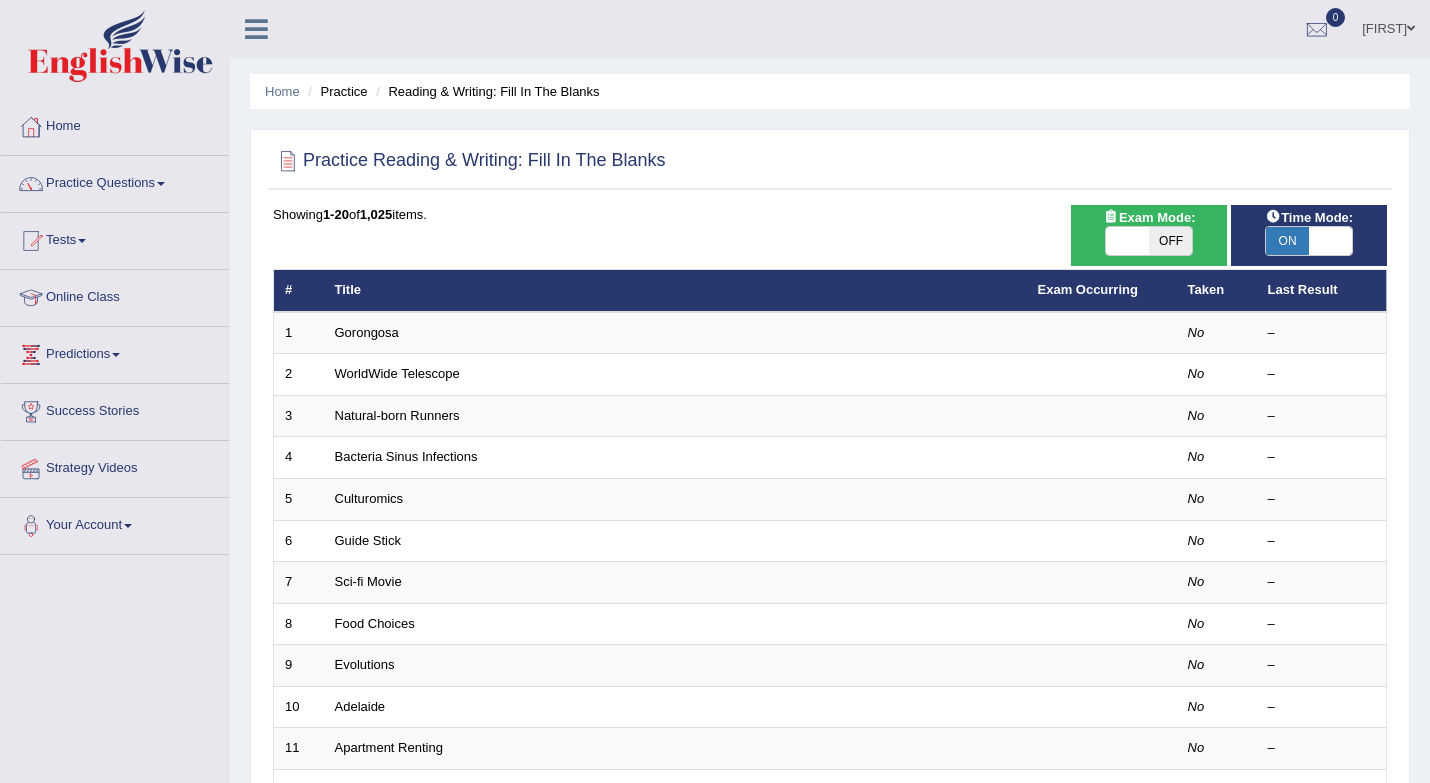 click at bounding box center [1330, 241] 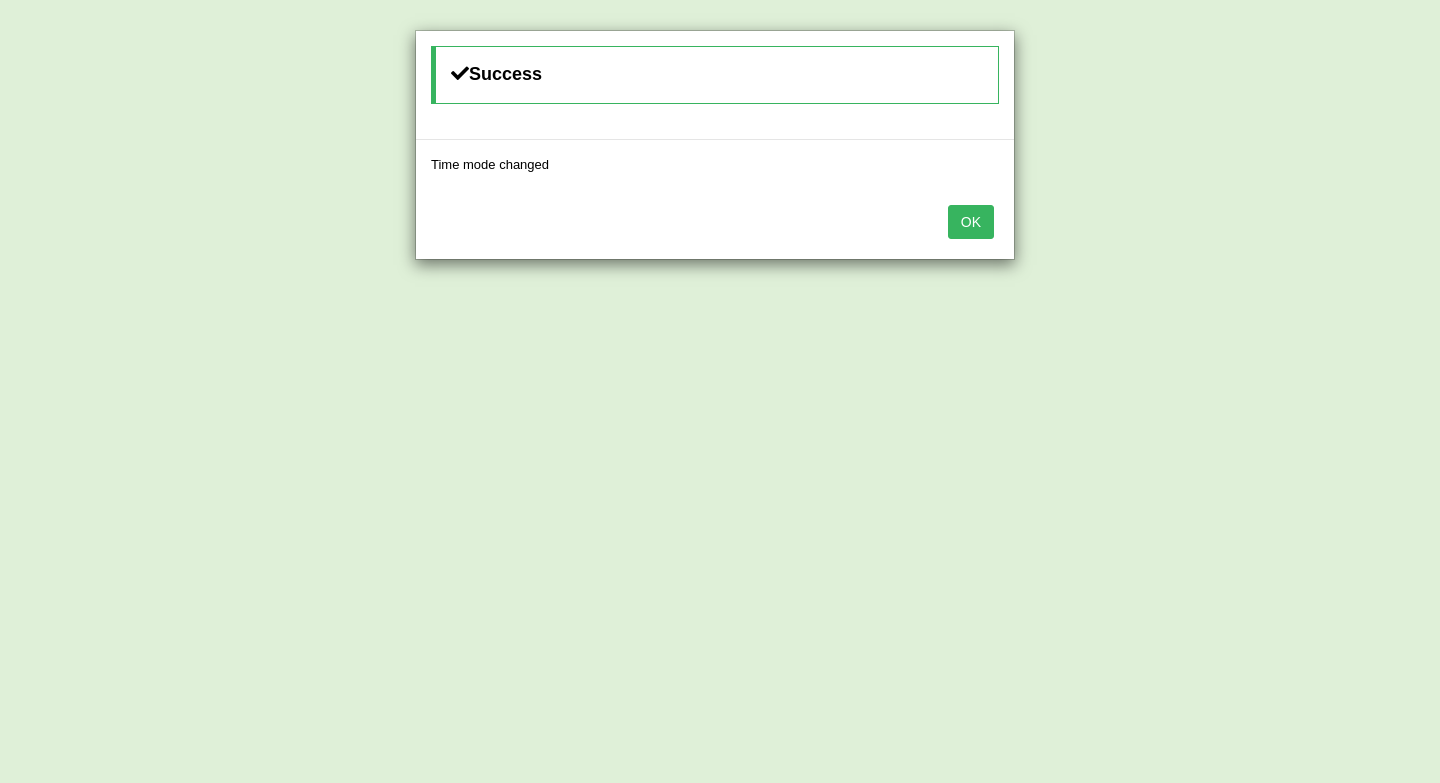 click on "OK" at bounding box center (971, 222) 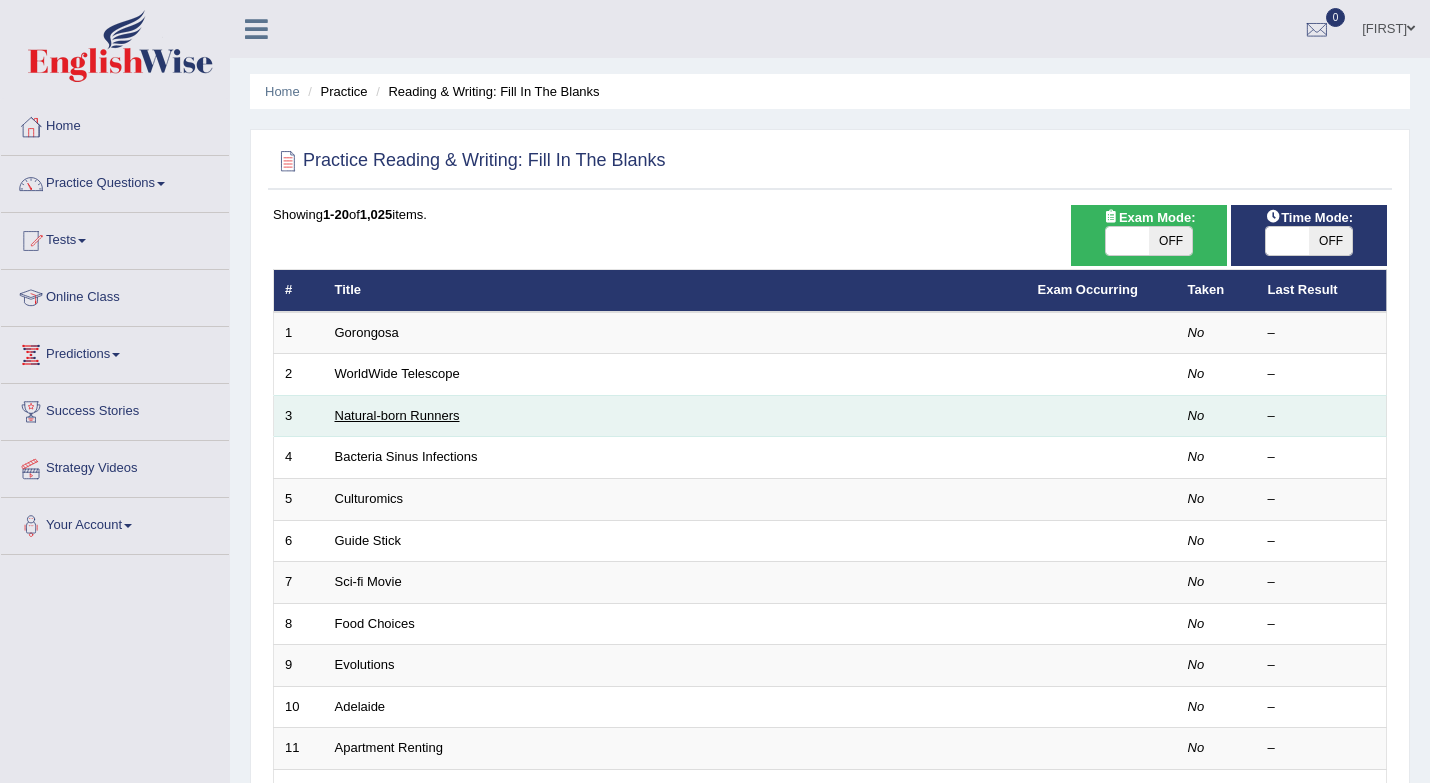 click on "Natural-born Runners" at bounding box center (397, 415) 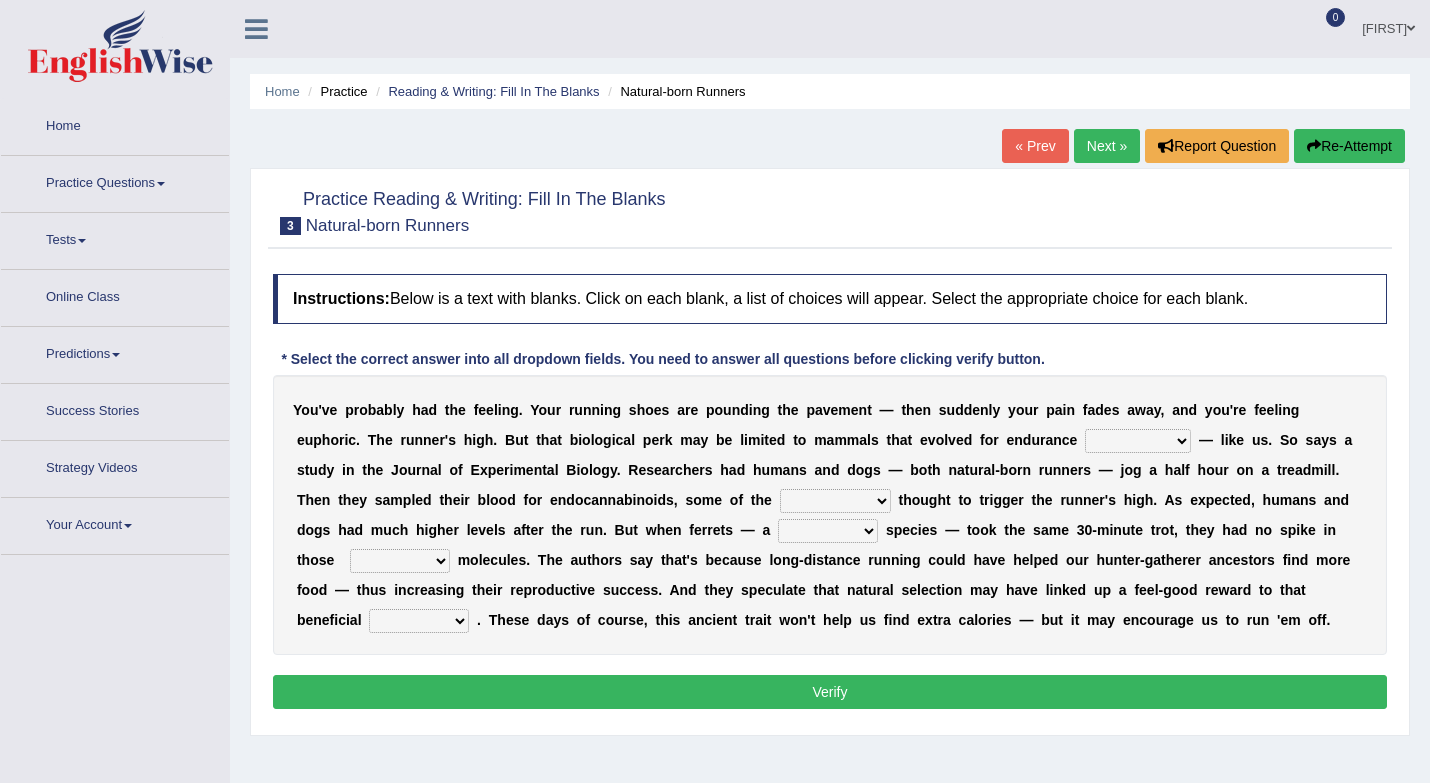 scroll, scrollTop: 0, scrollLeft: 0, axis: both 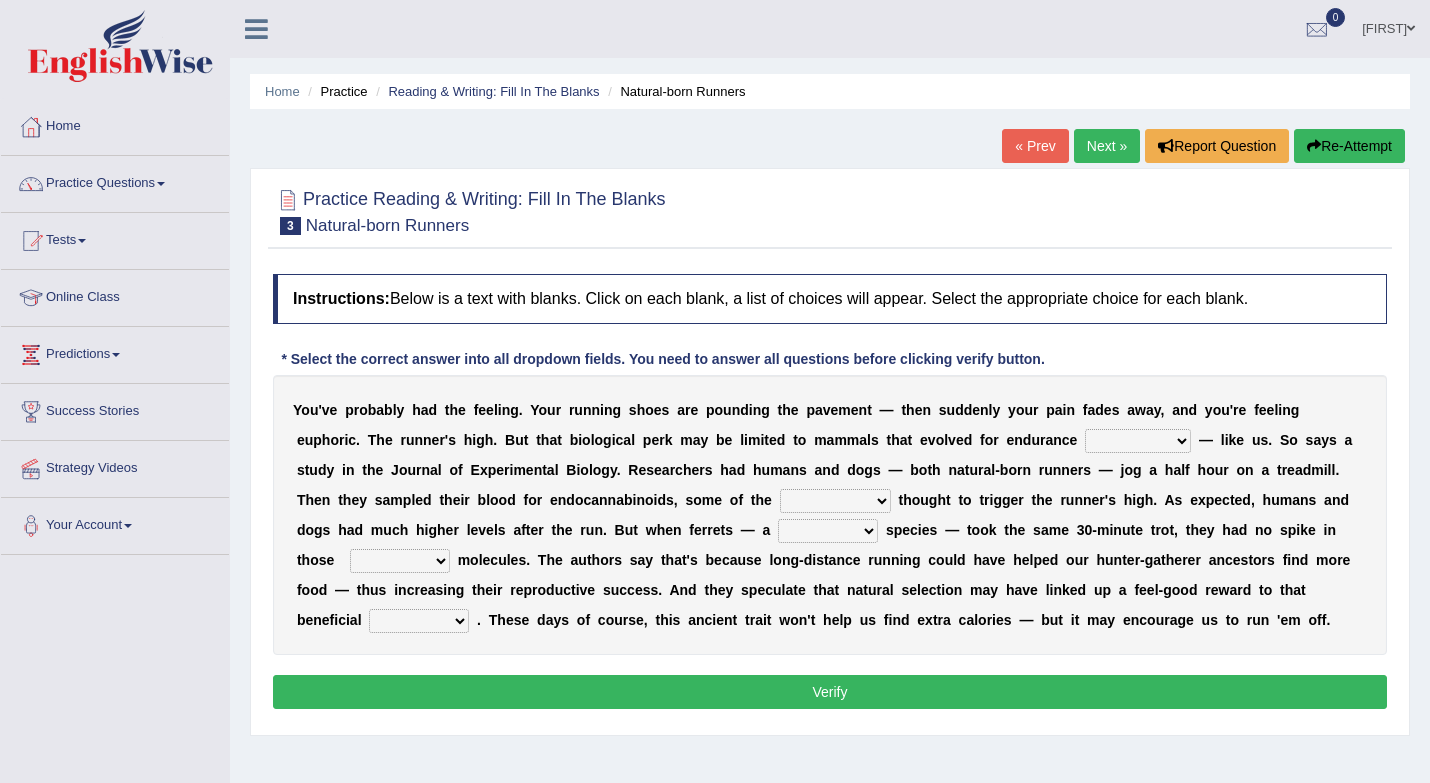 click on "dykes personalize classifies exercise" at bounding box center (1138, 441) 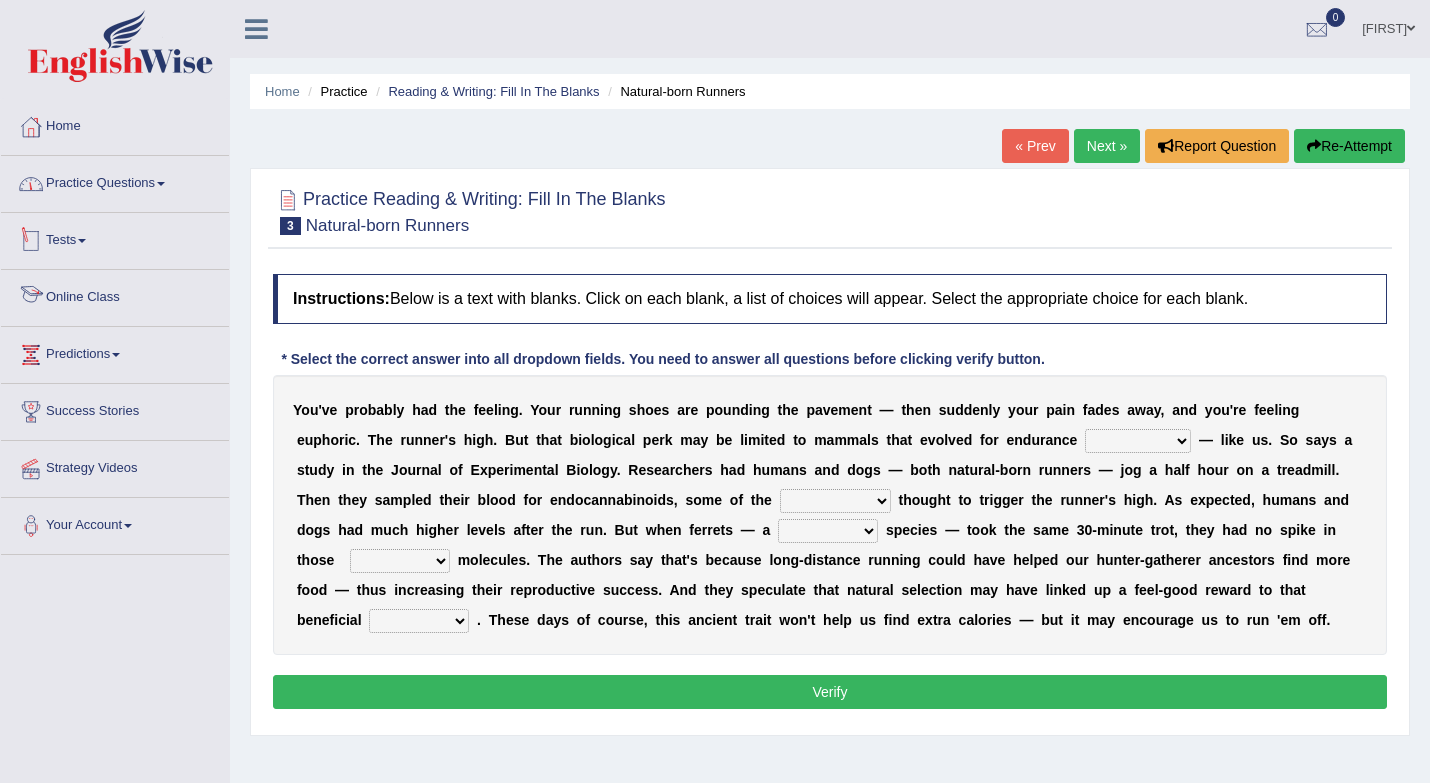 click on "Practice Questions" at bounding box center [115, 181] 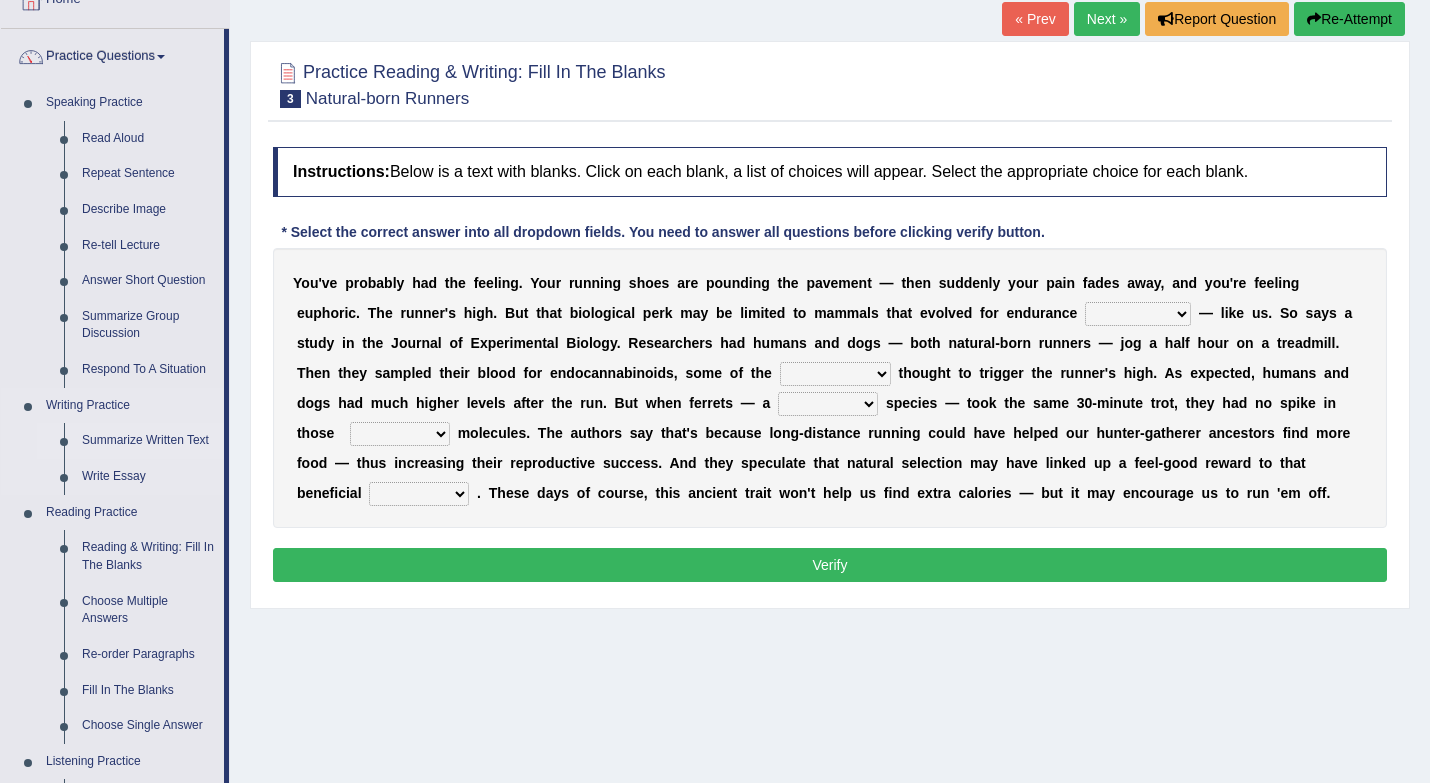 scroll, scrollTop: 129, scrollLeft: 0, axis: vertical 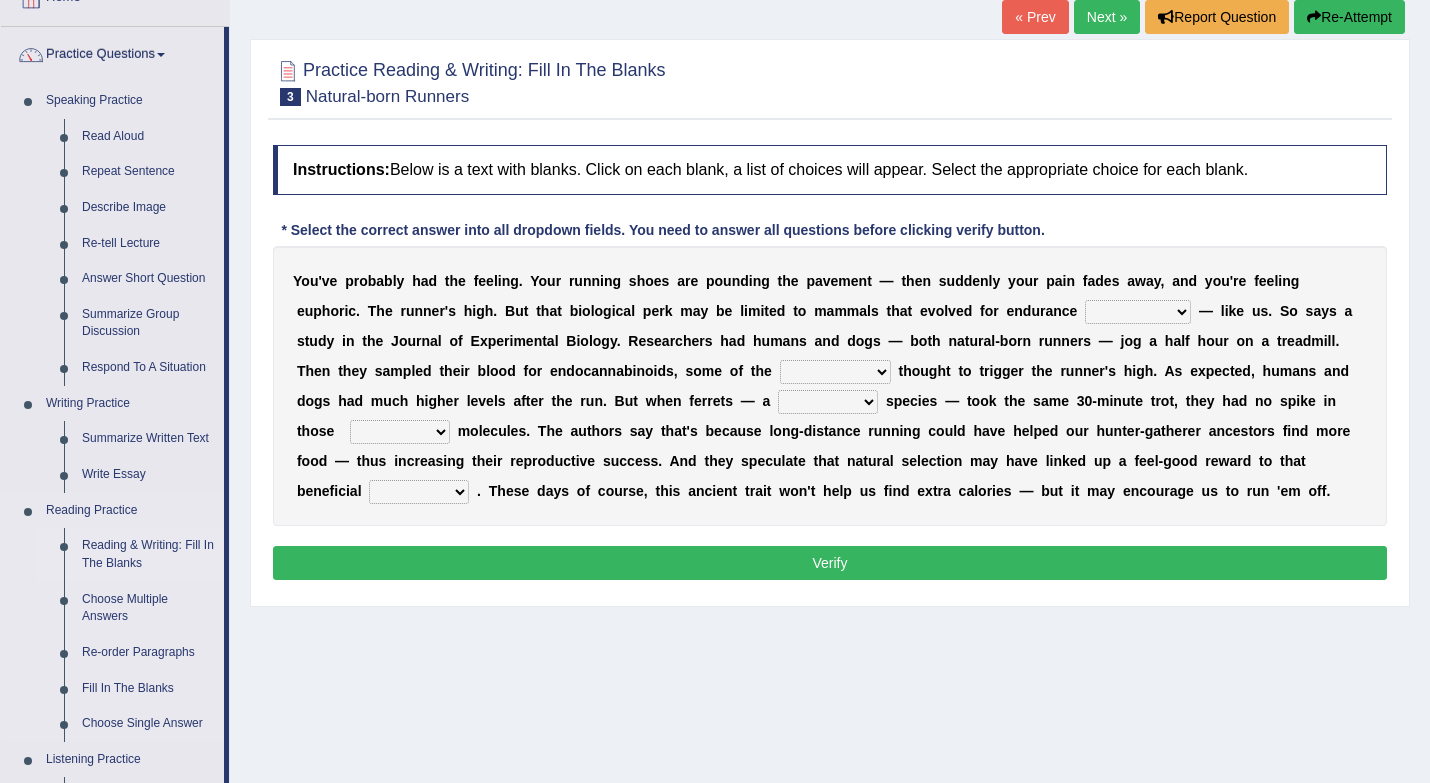 click on "Reading & Writing: Fill In The Blanks" at bounding box center [148, 554] 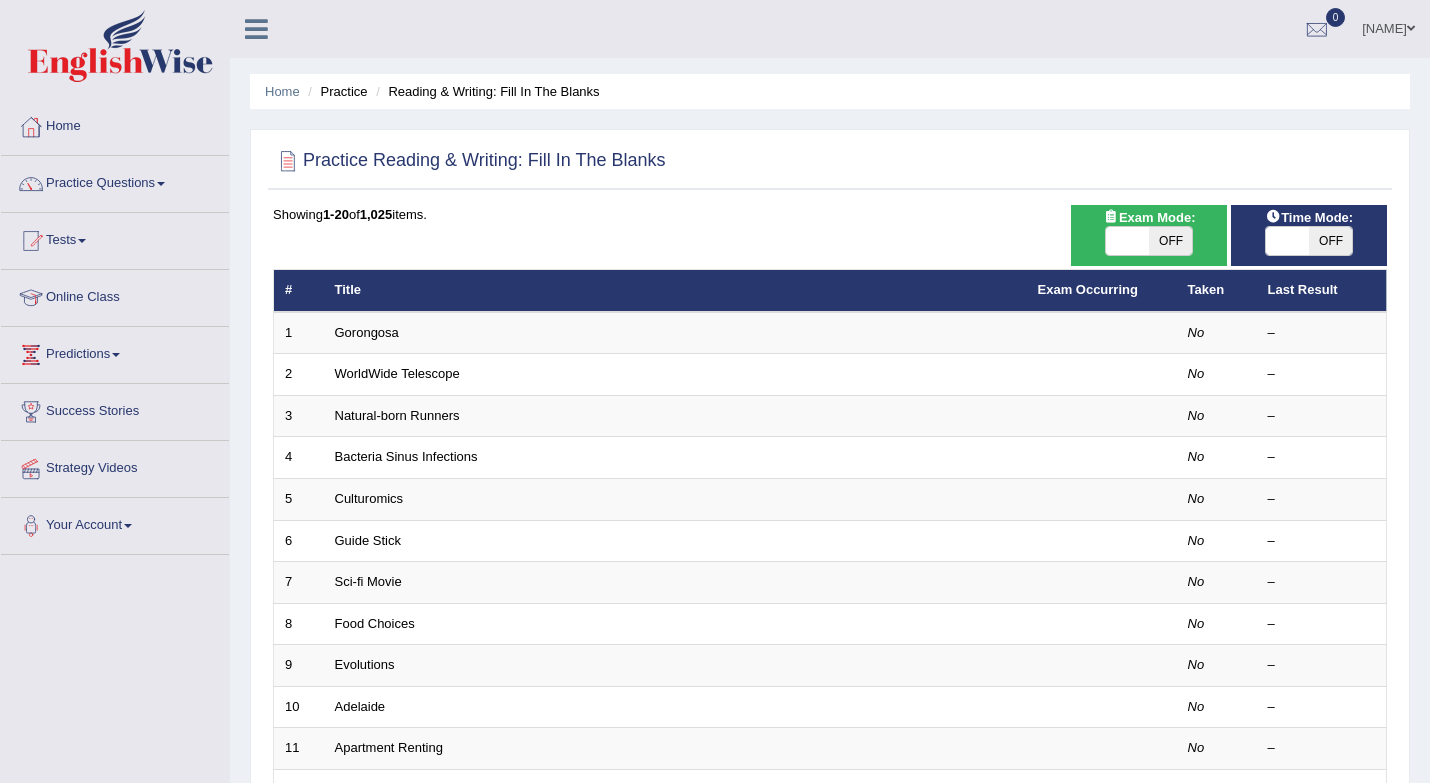 scroll, scrollTop: 541, scrollLeft: 0, axis: vertical 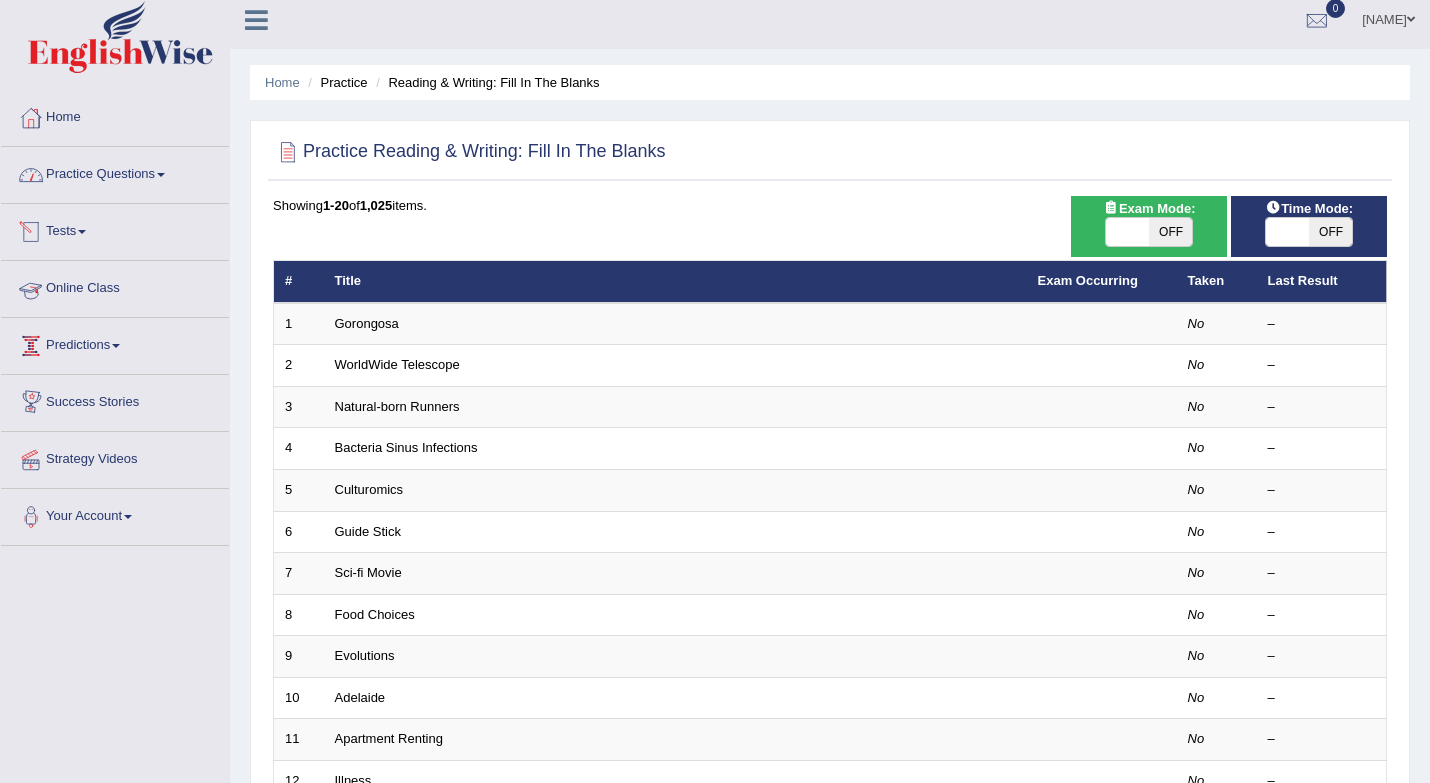 click on "Practice Questions" at bounding box center [115, 172] 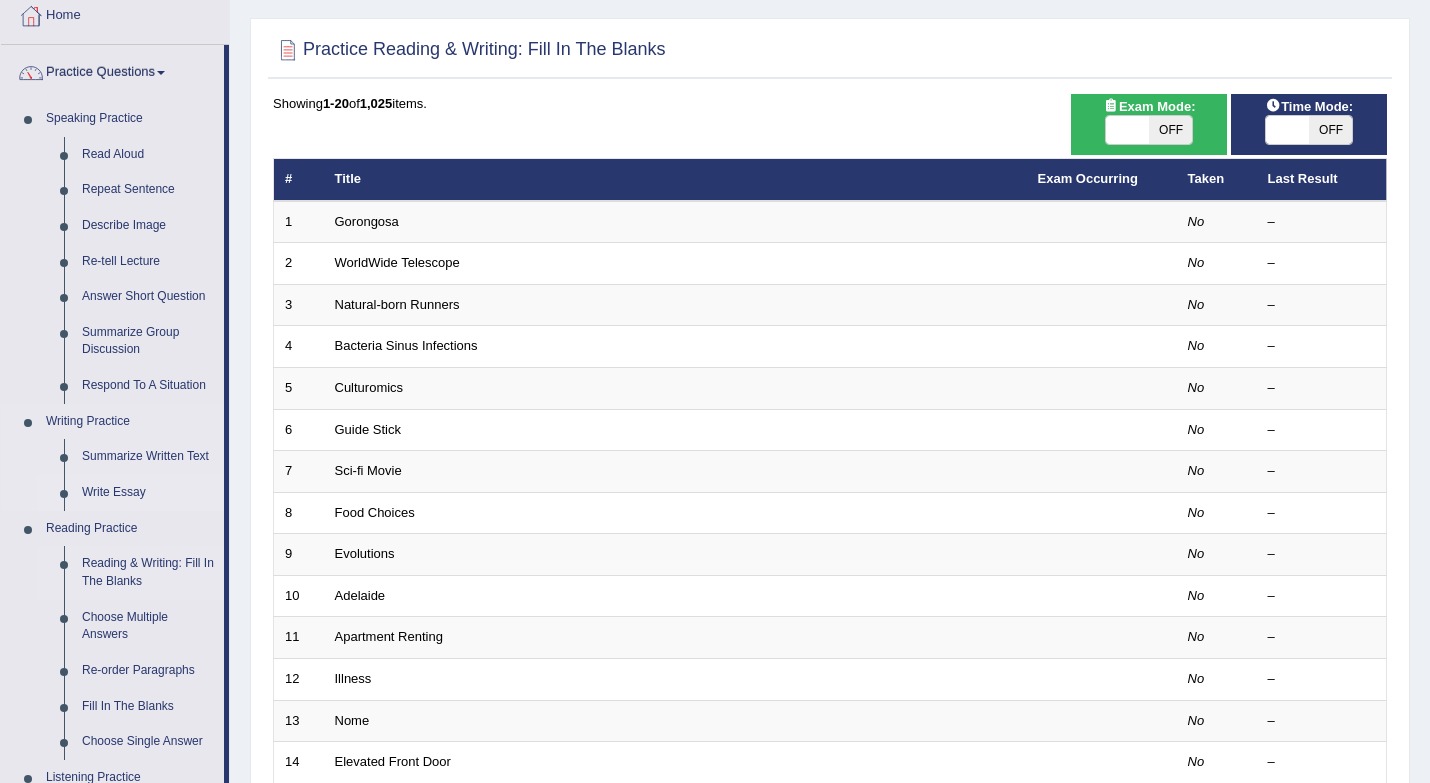 scroll, scrollTop: 115, scrollLeft: 0, axis: vertical 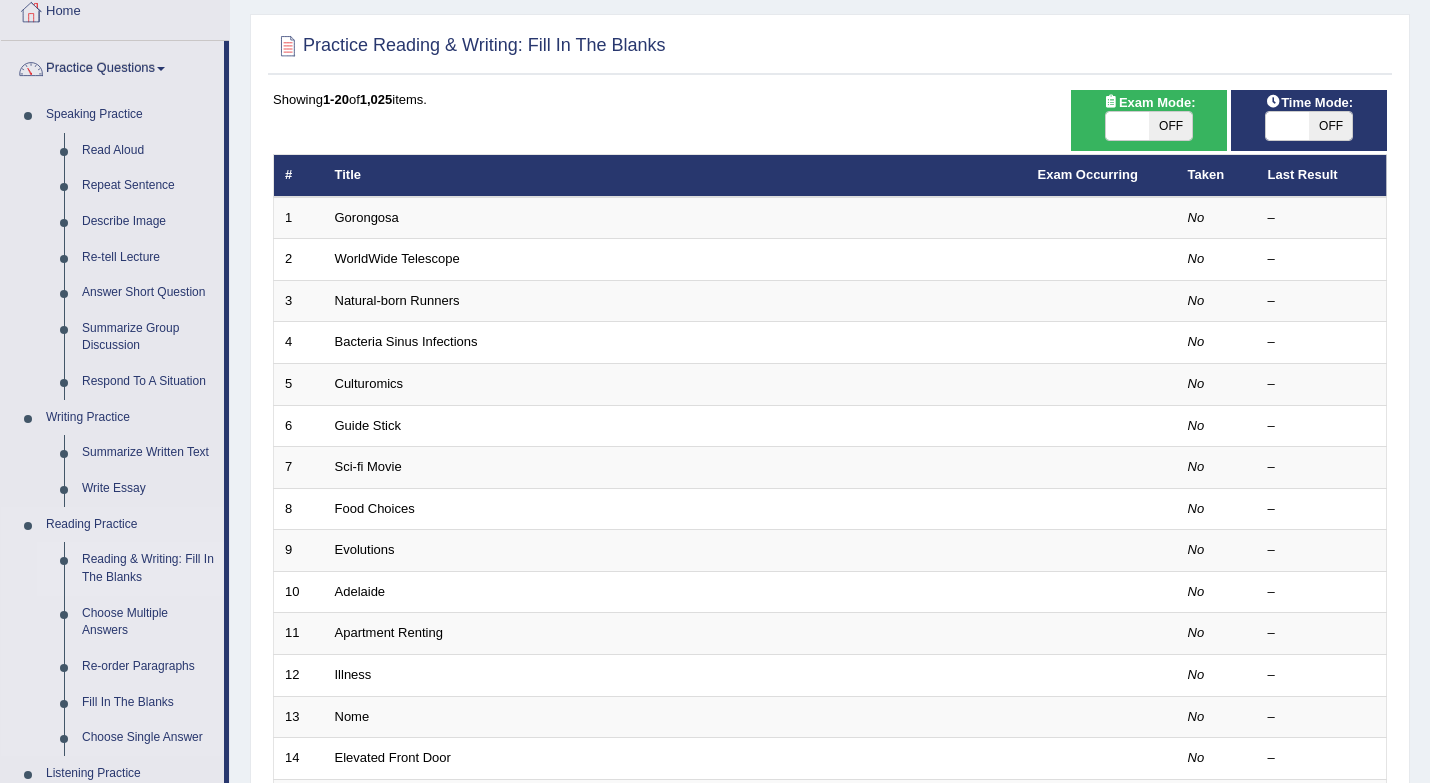 click on "Reading & Writing: Fill In The Blanks" at bounding box center [148, 568] 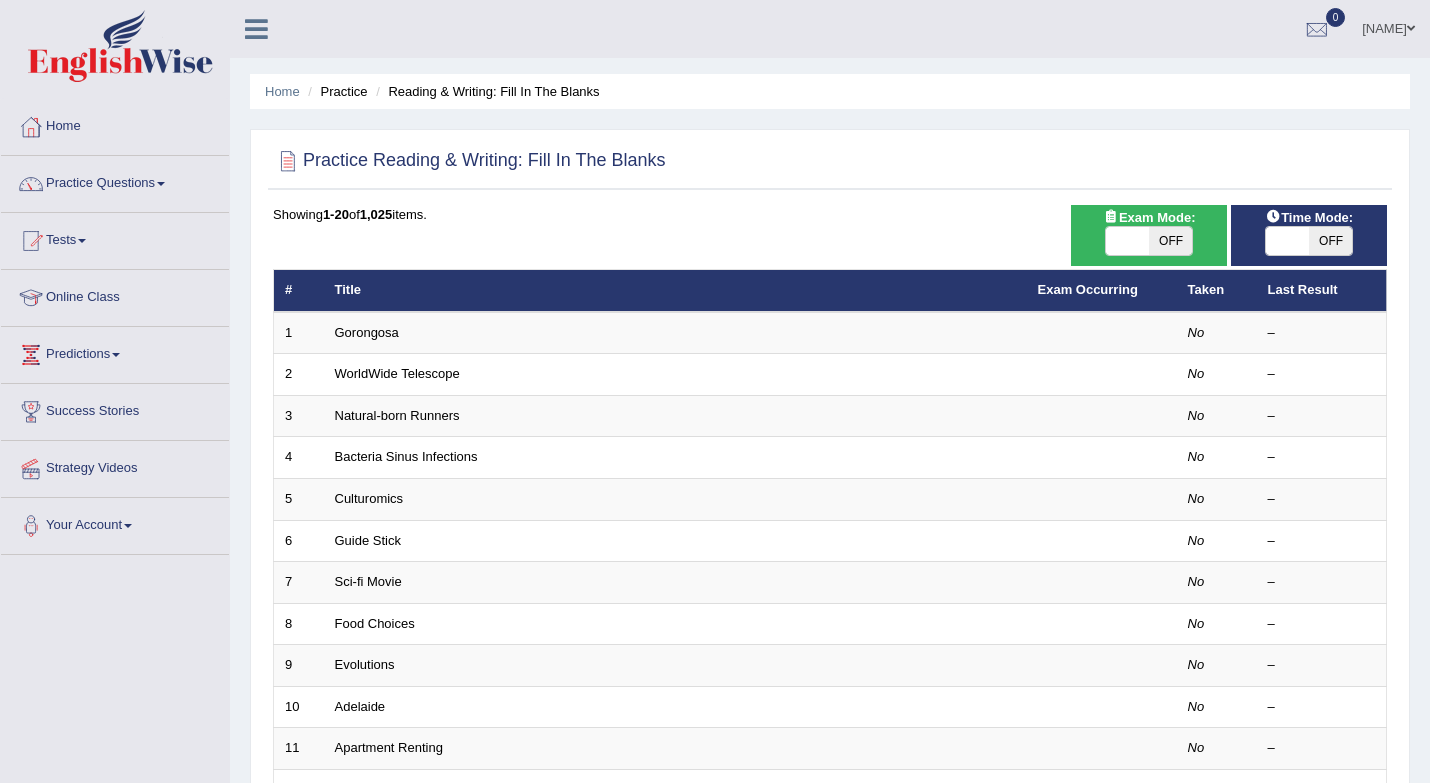 scroll, scrollTop: 541, scrollLeft: 0, axis: vertical 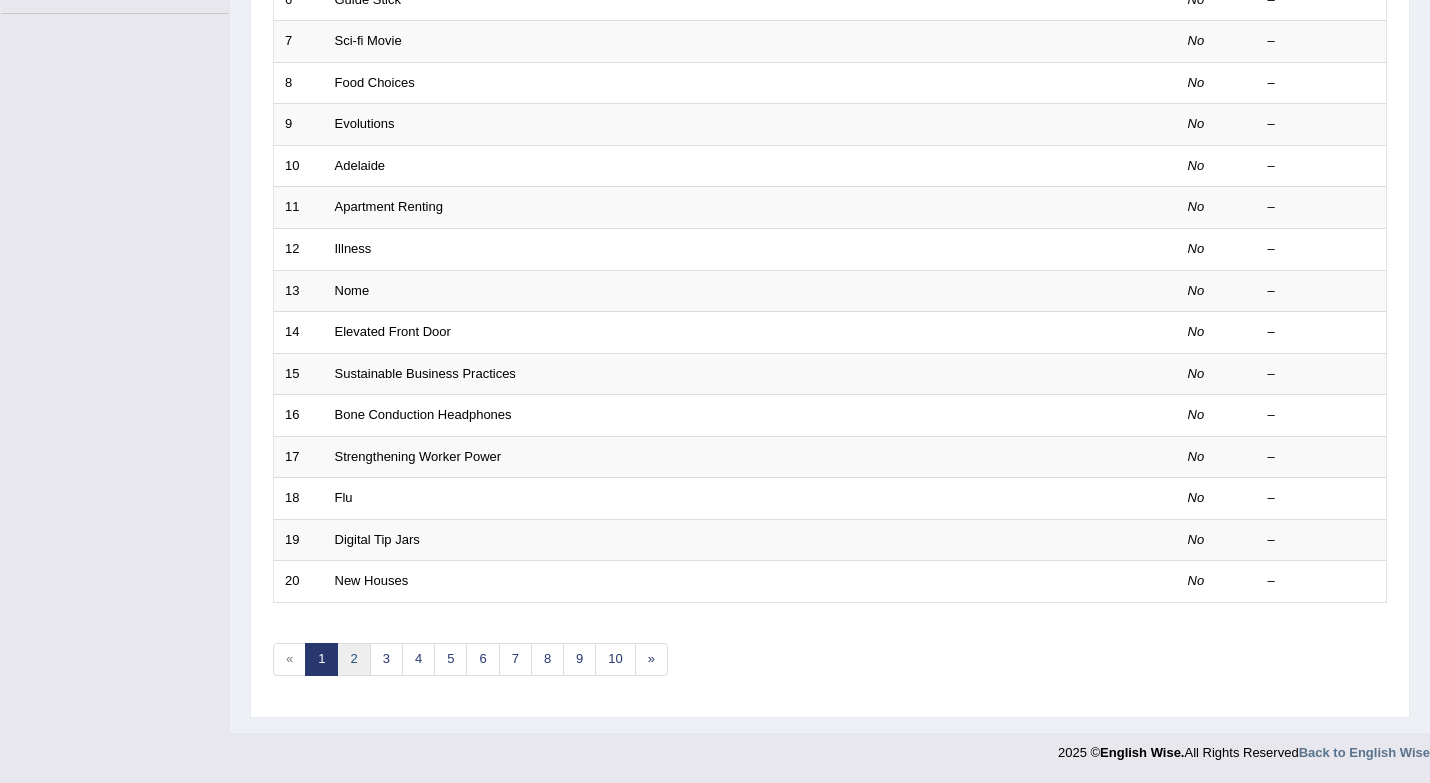click on "2" at bounding box center (353, 659) 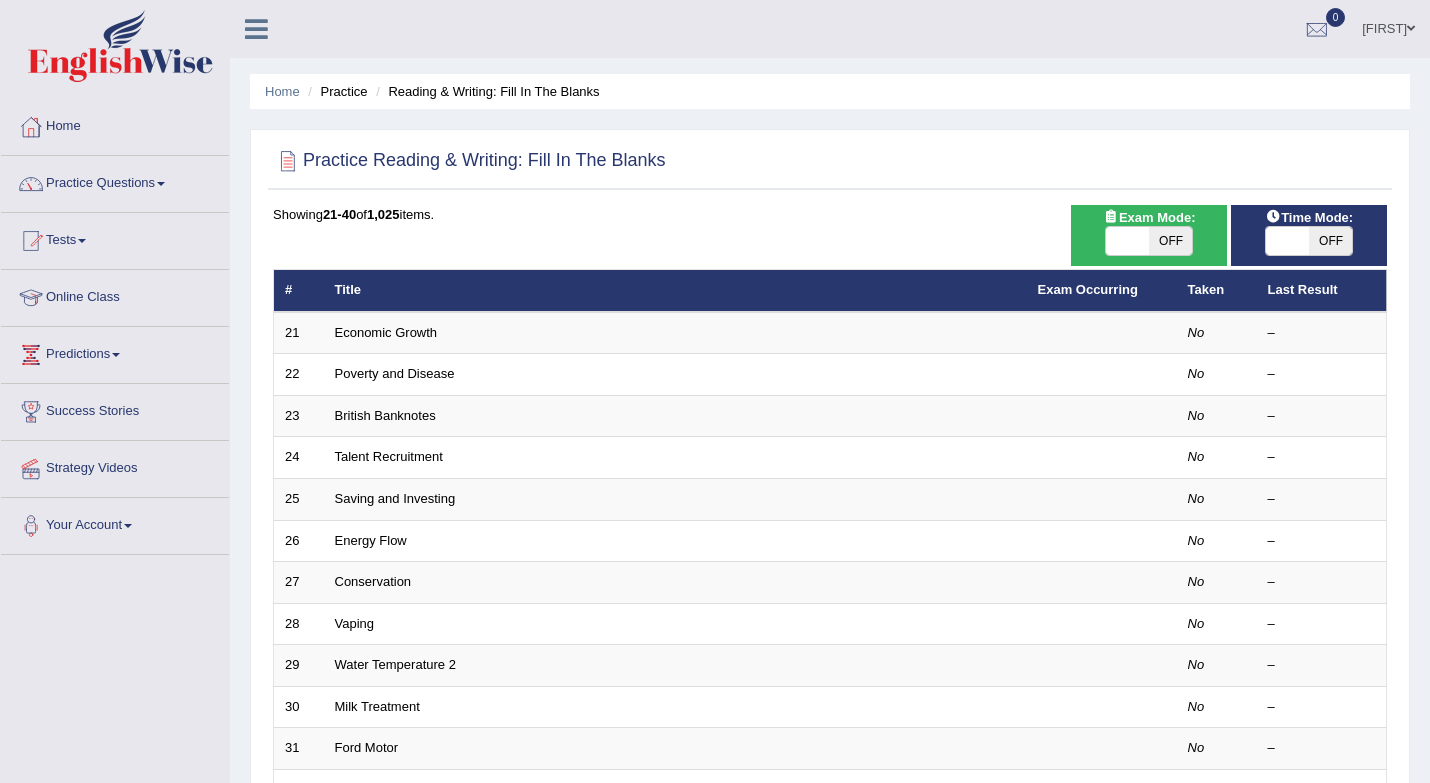 scroll, scrollTop: 541, scrollLeft: 0, axis: vertical 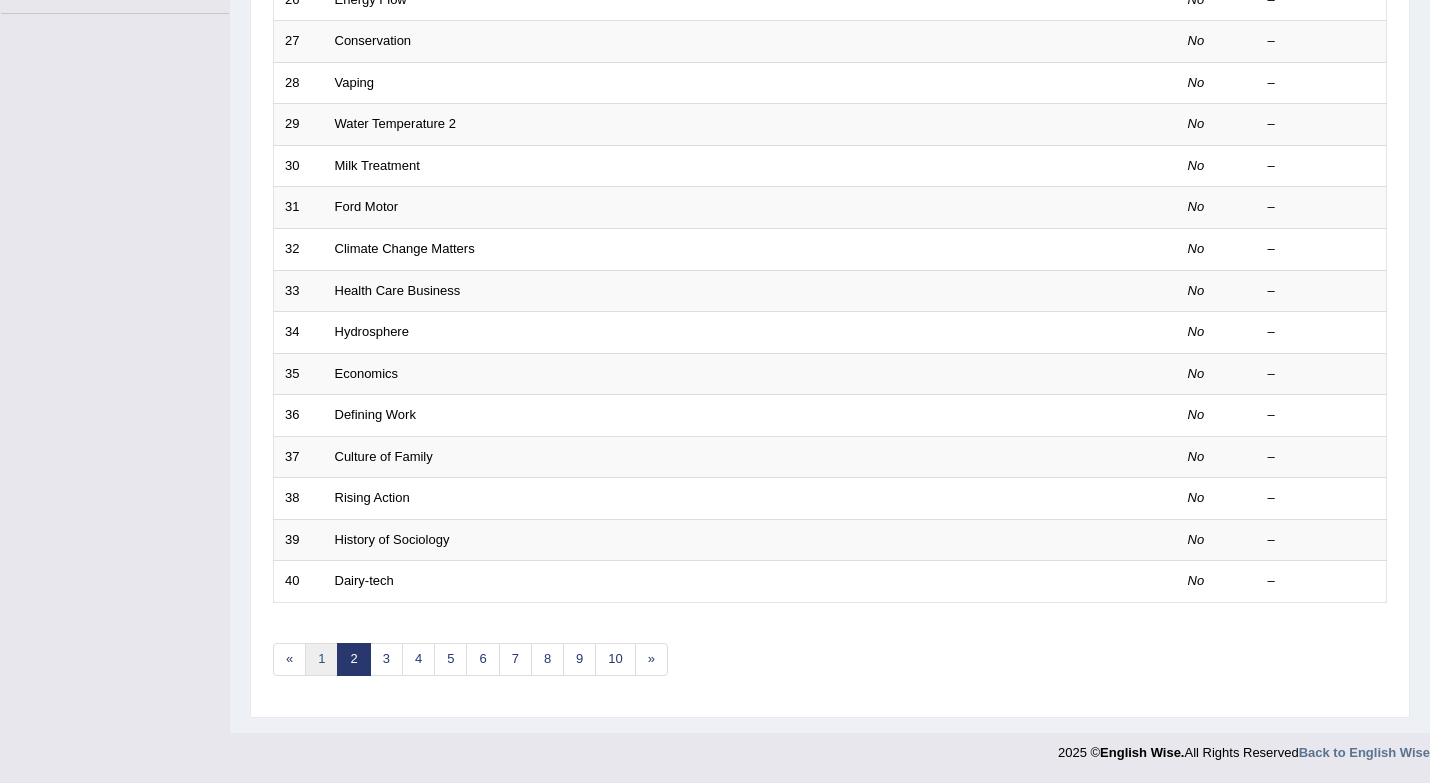 click on "1" at bounding box center [321, 659] 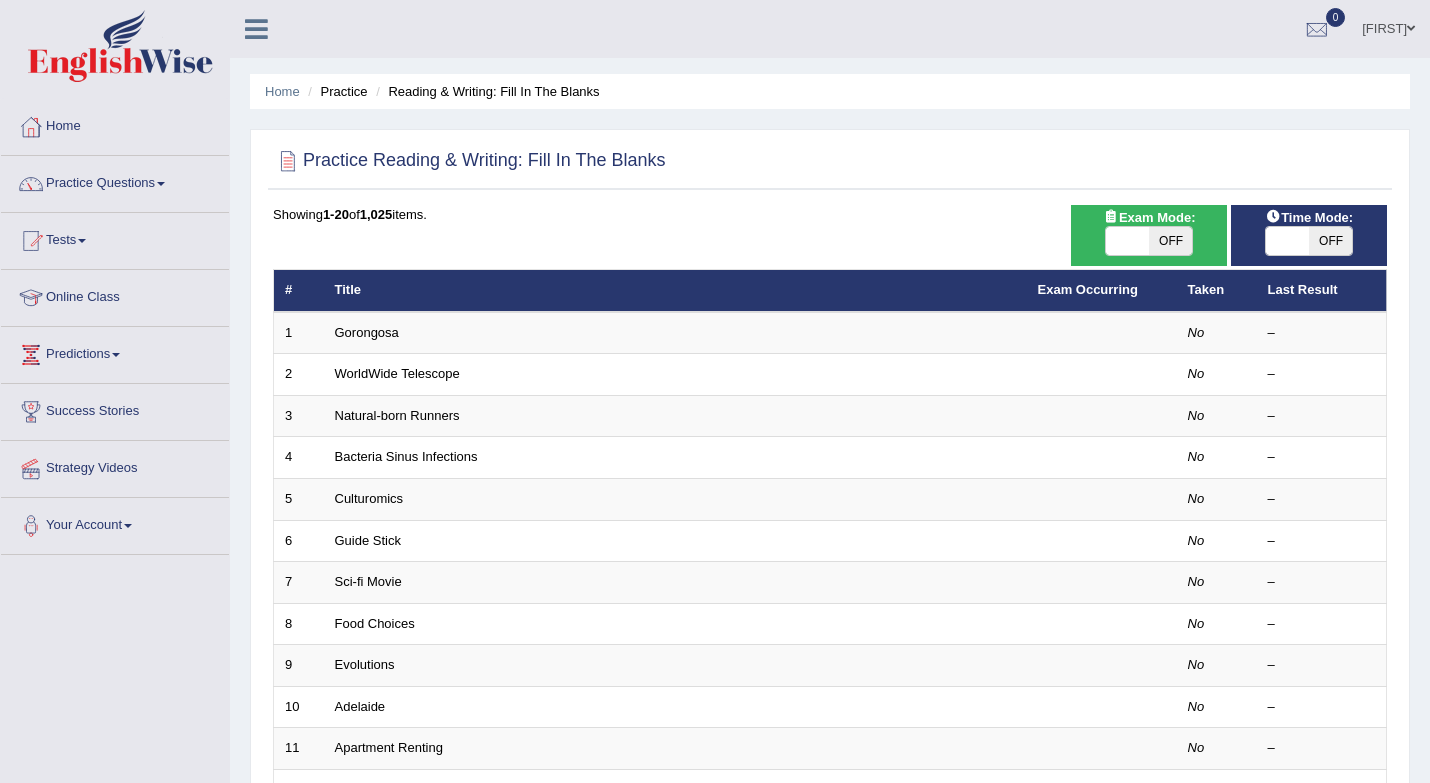 scroll, scrollTop: 0, scrollLeft: 0, axis: both 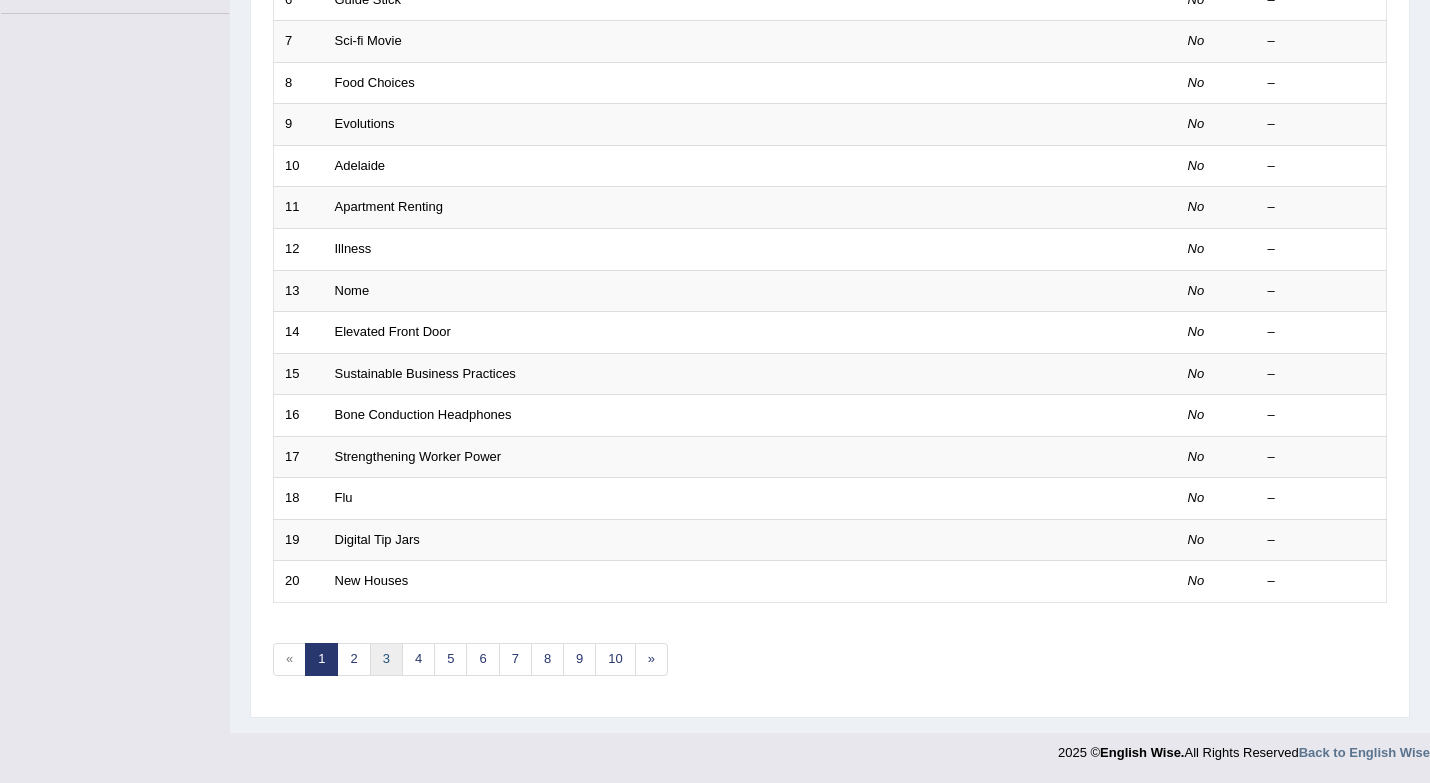 click on "3" at bounding box center (386, 659) 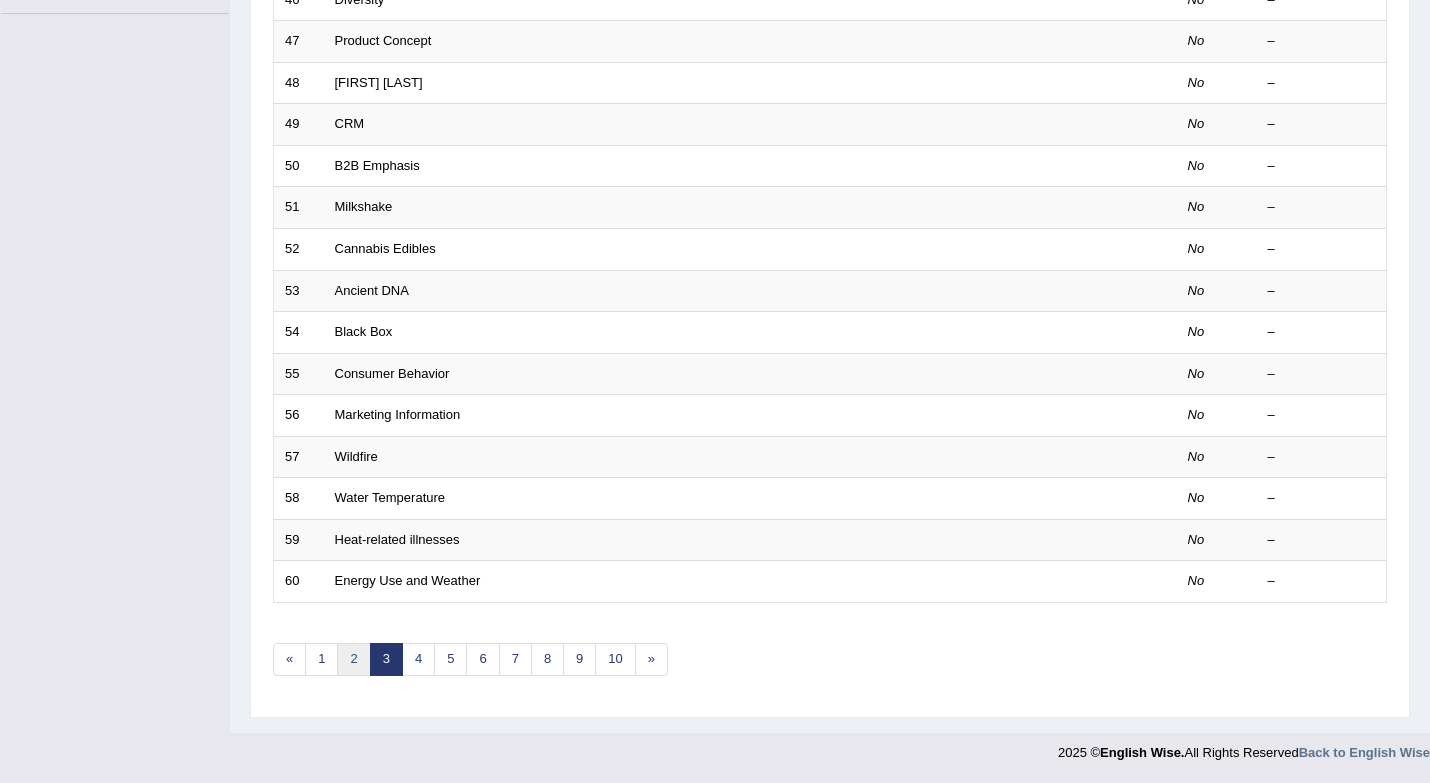 click on "2" at bounding box center [353, 659] 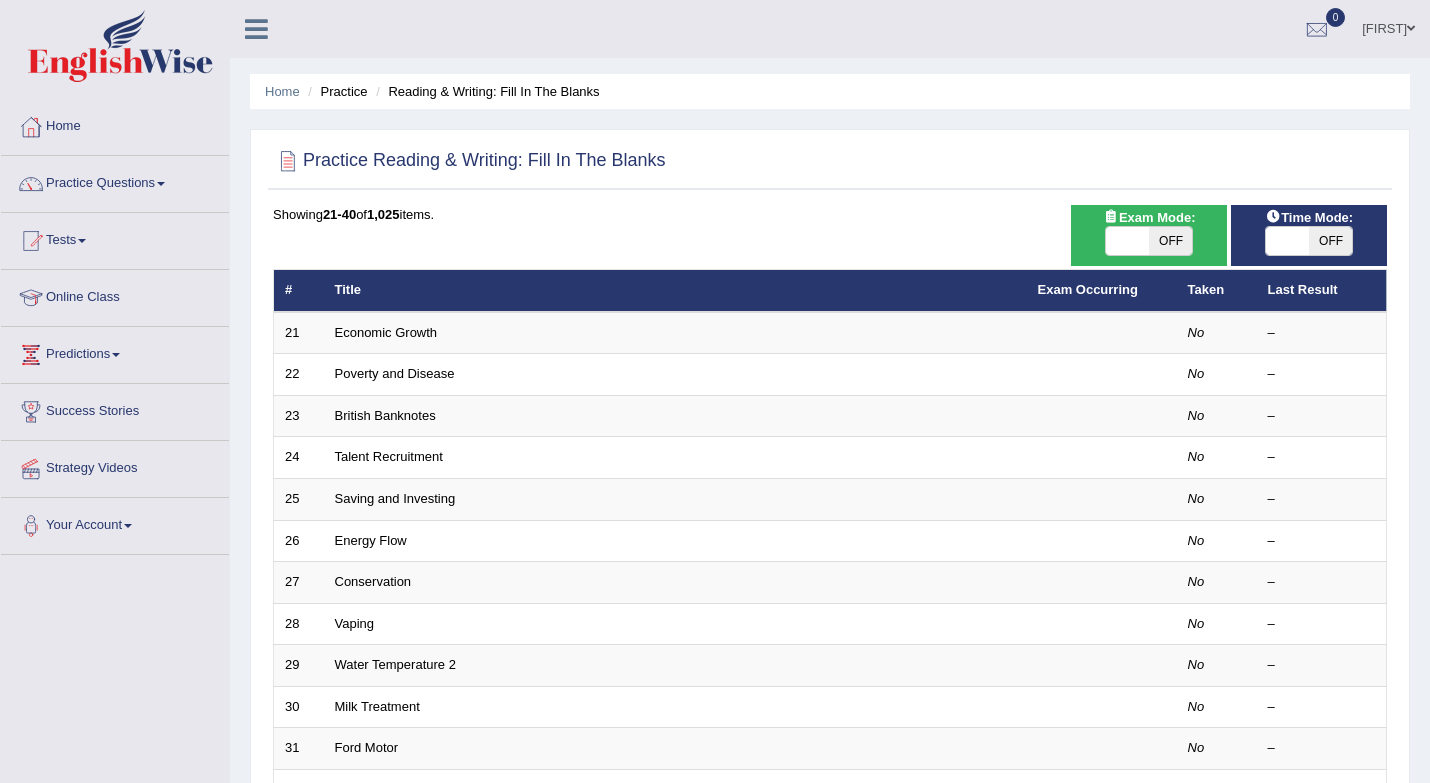 scroll, scrollTop: 541, scrollLeft: 0, axis: vertical 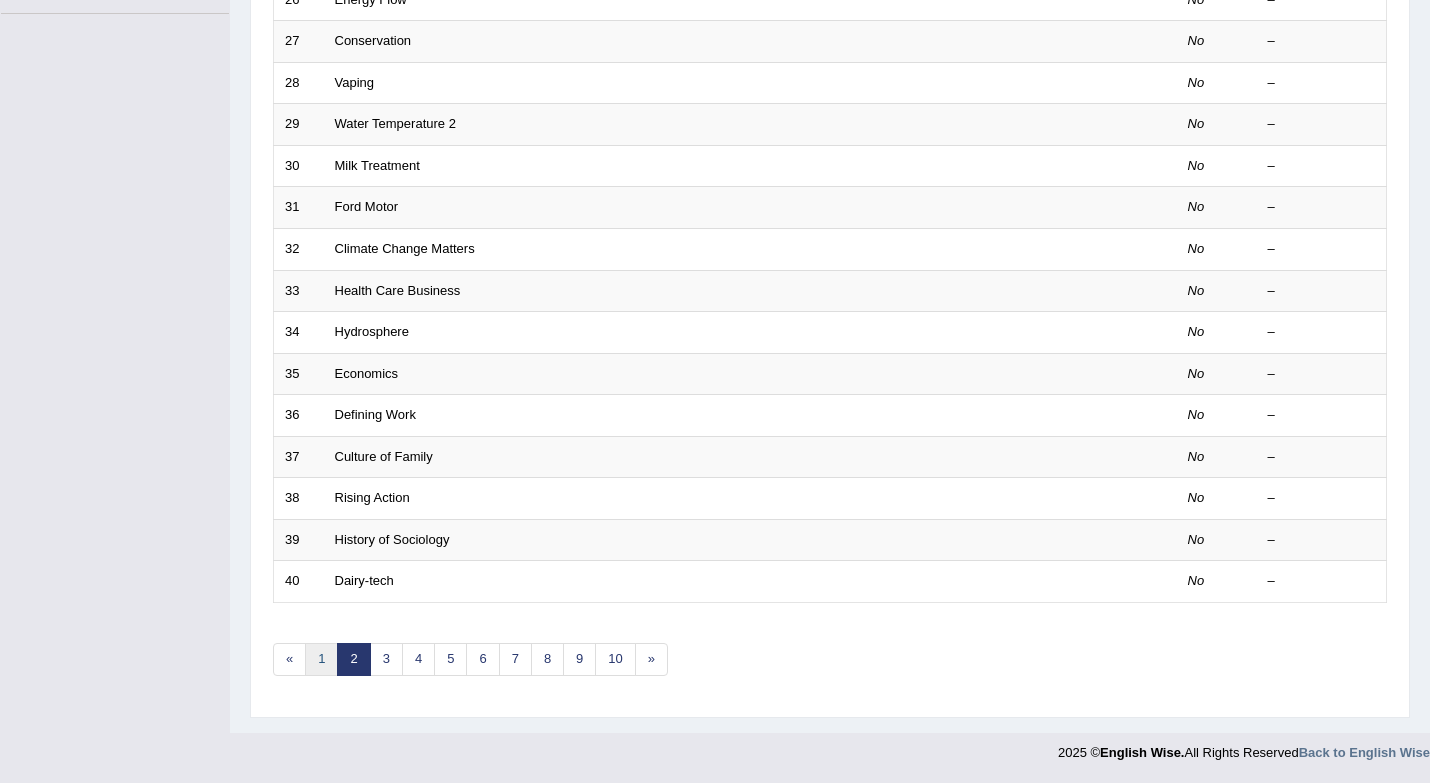 click on "1" at bounding box center (321, 659) 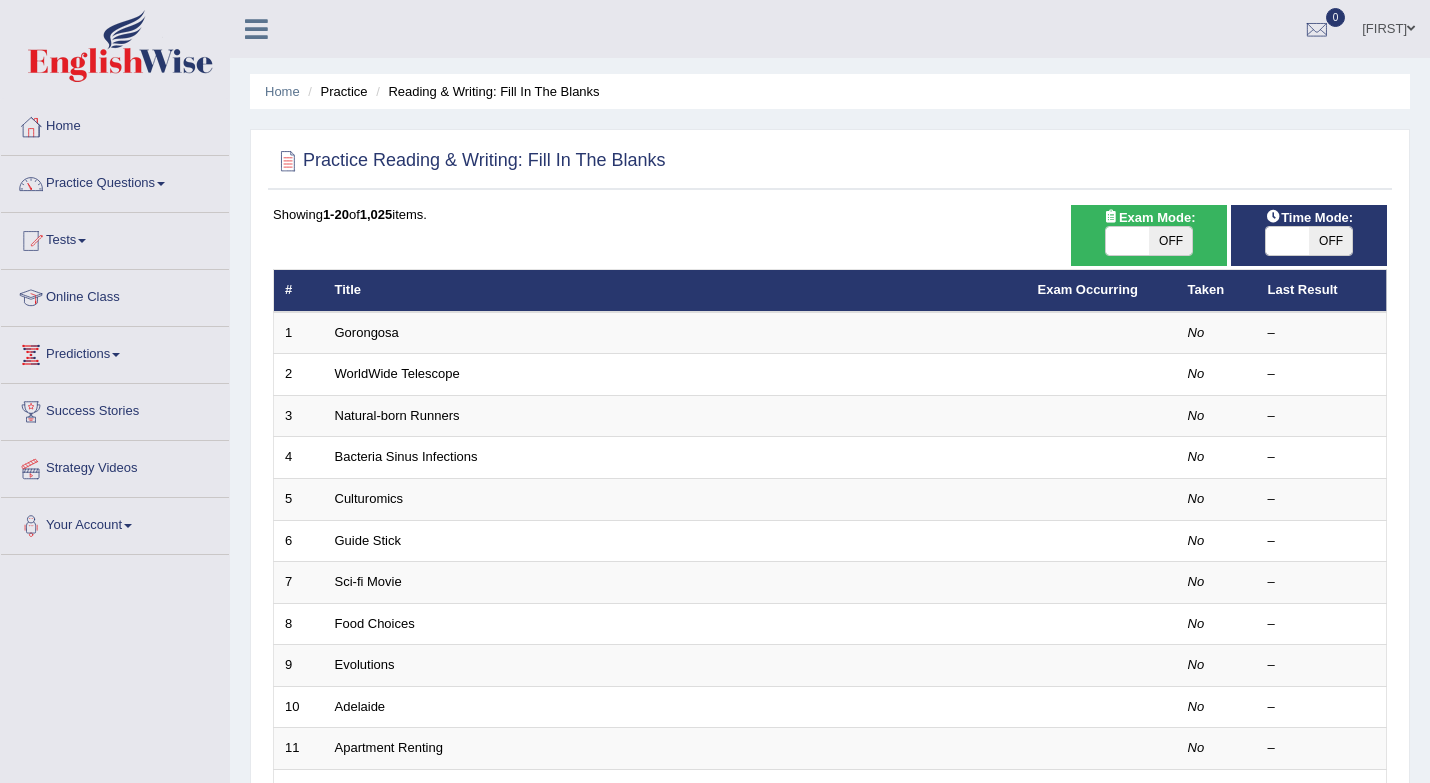 scroll, scrollTop: 541, scrollLeft: 0, axis: vertical 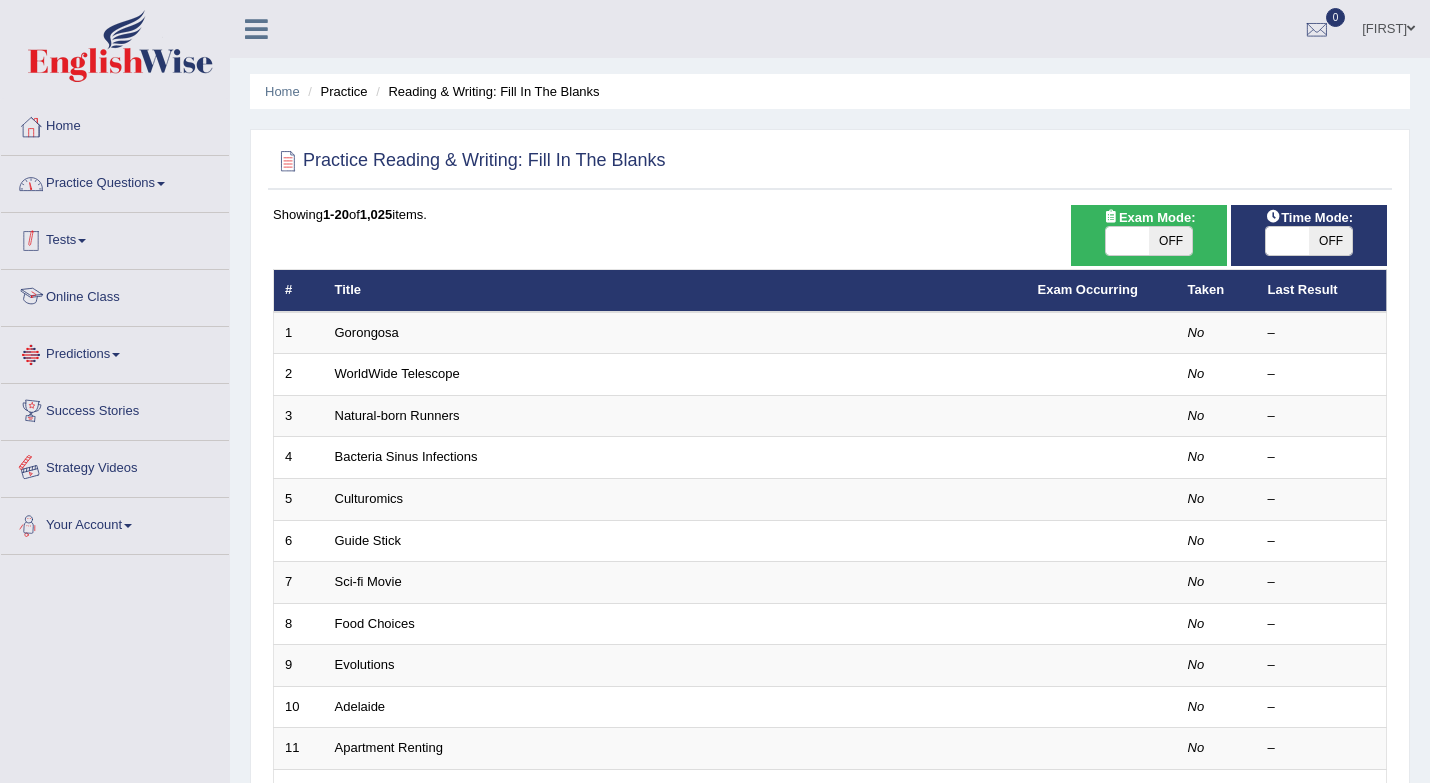 click on "Practice Questions" at bounding box center [115, 181] 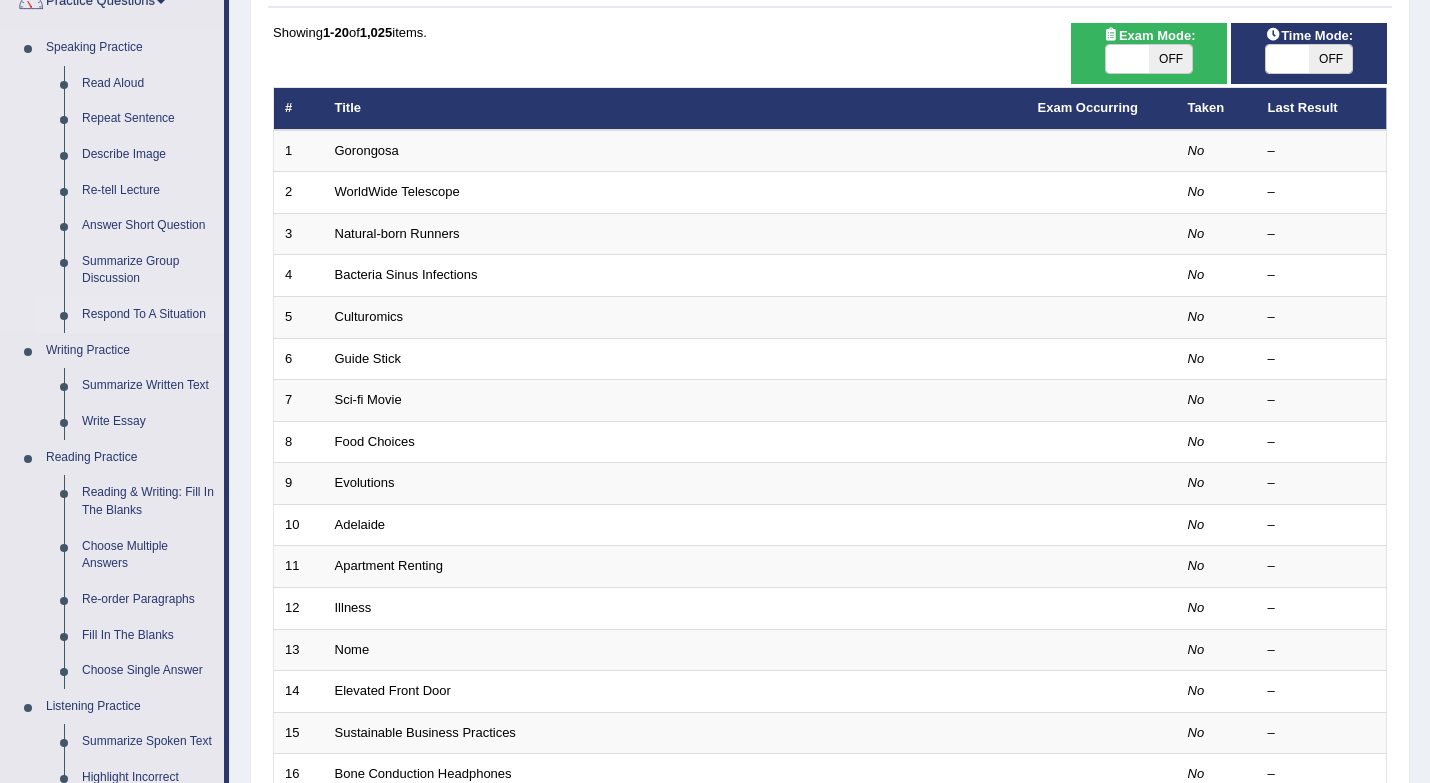 scroll, scrollTop: 191, scrollLeft: 0, axis: vertical 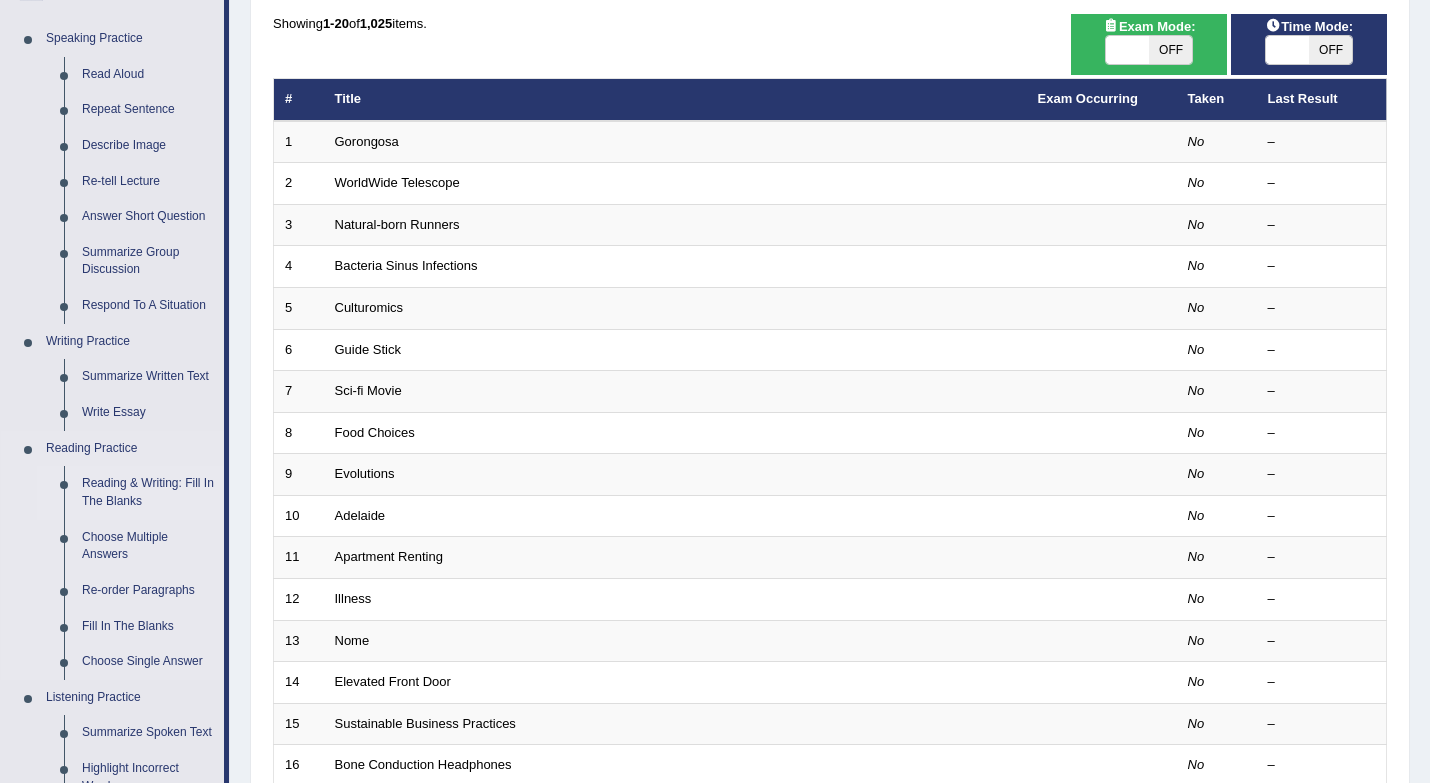 click on "Reading & Writing: Fill In The Blanks" at bounding box center (148, 492) 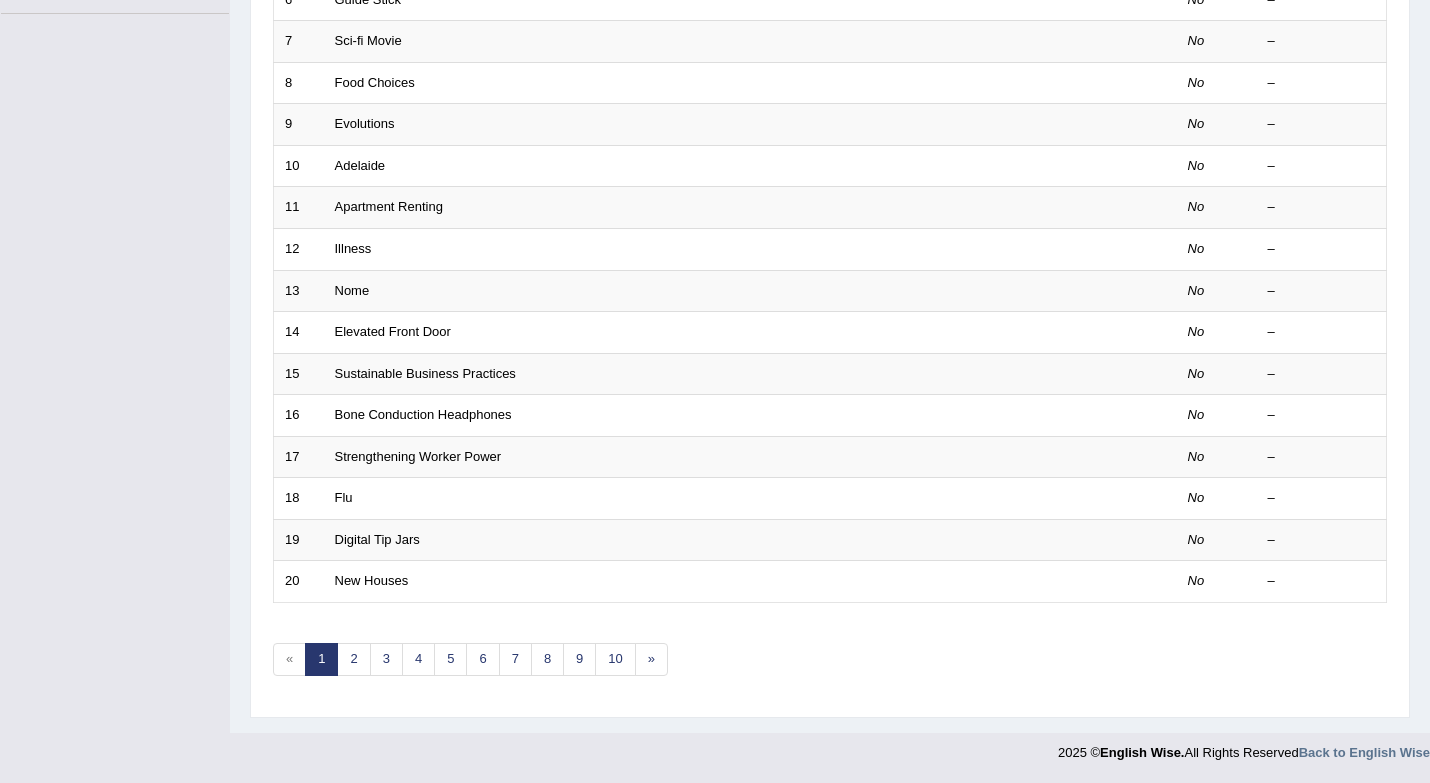 scroll, scrollTop: 541, scrollLeft: 0, axis: vertical 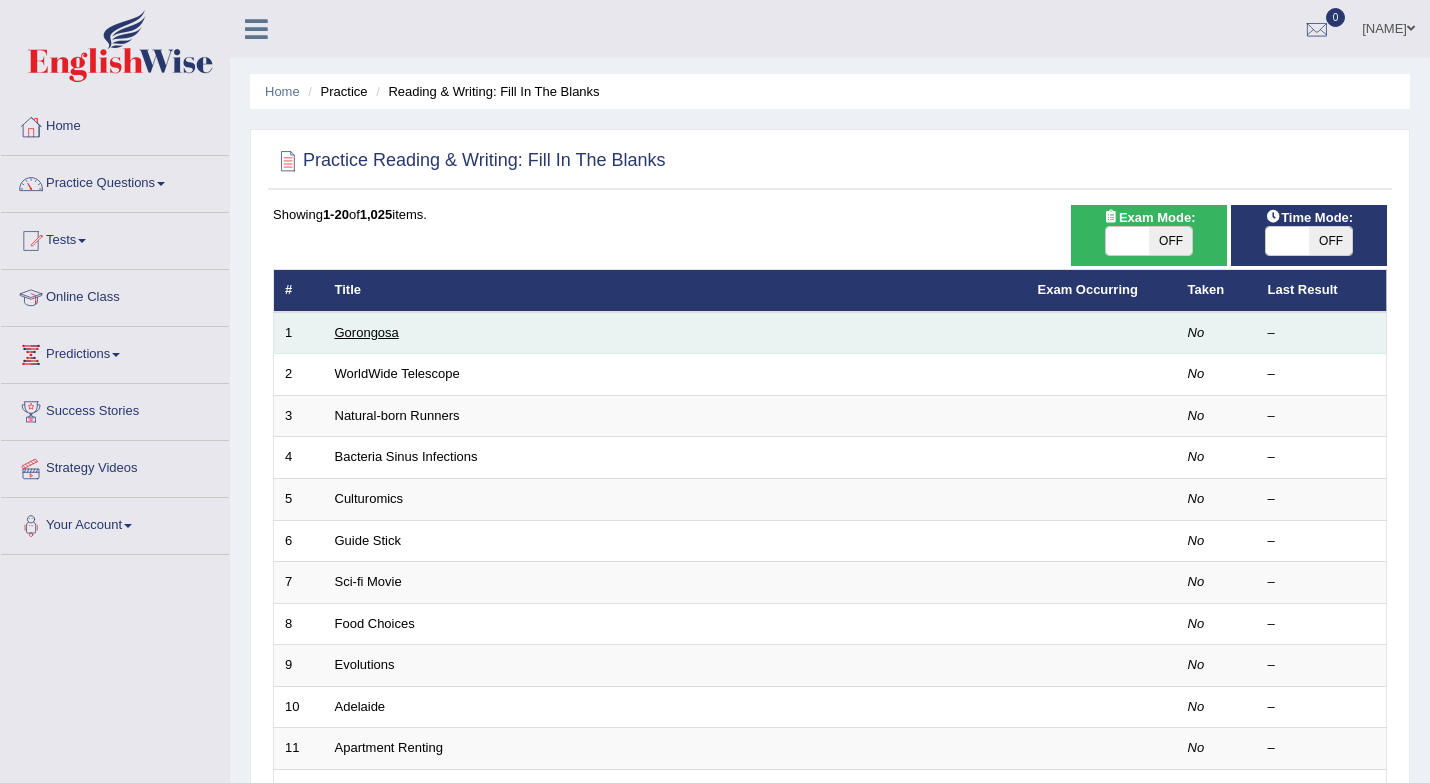 click on "Gorongosa" at bounding box center [367, 332] 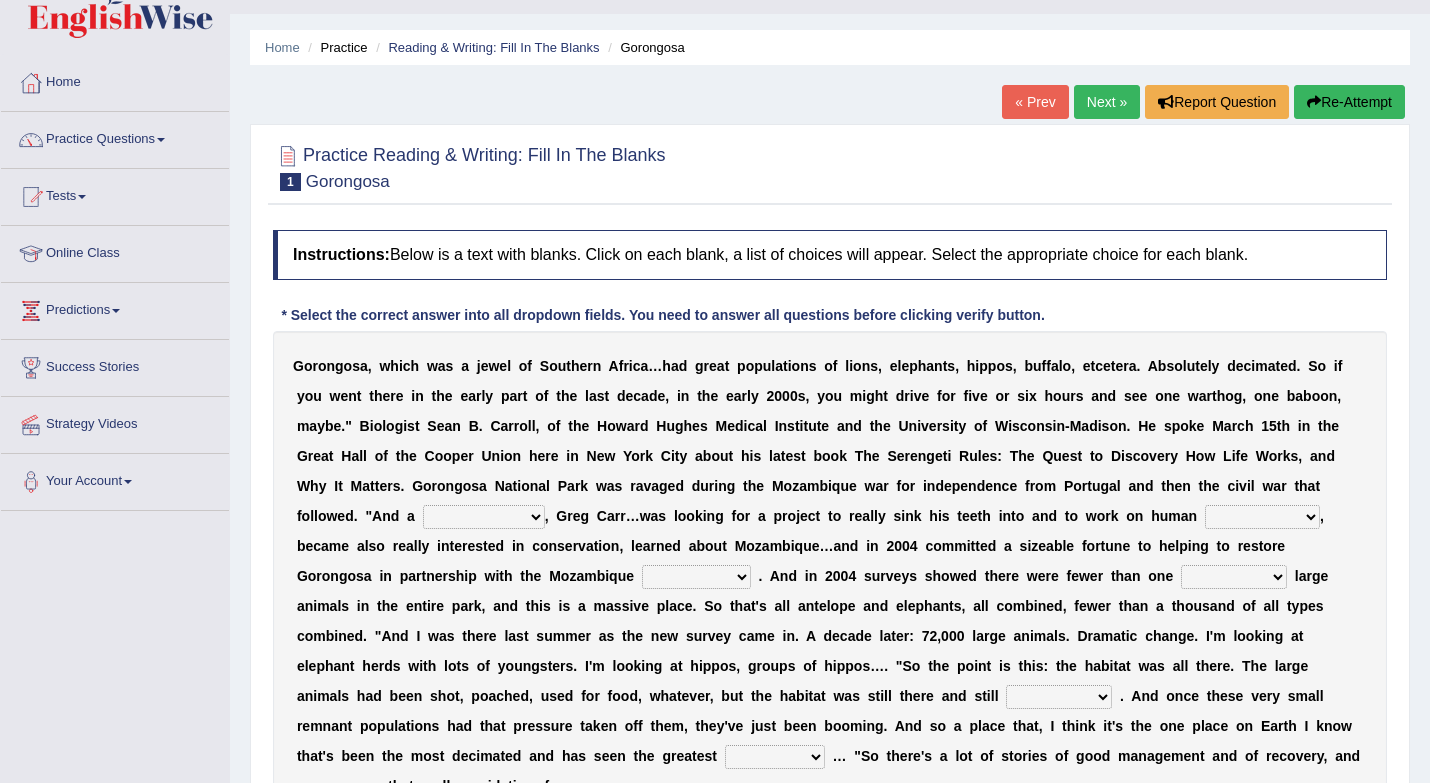 scroll, scrollTop: 0, scrollLeft: 0, axis: both 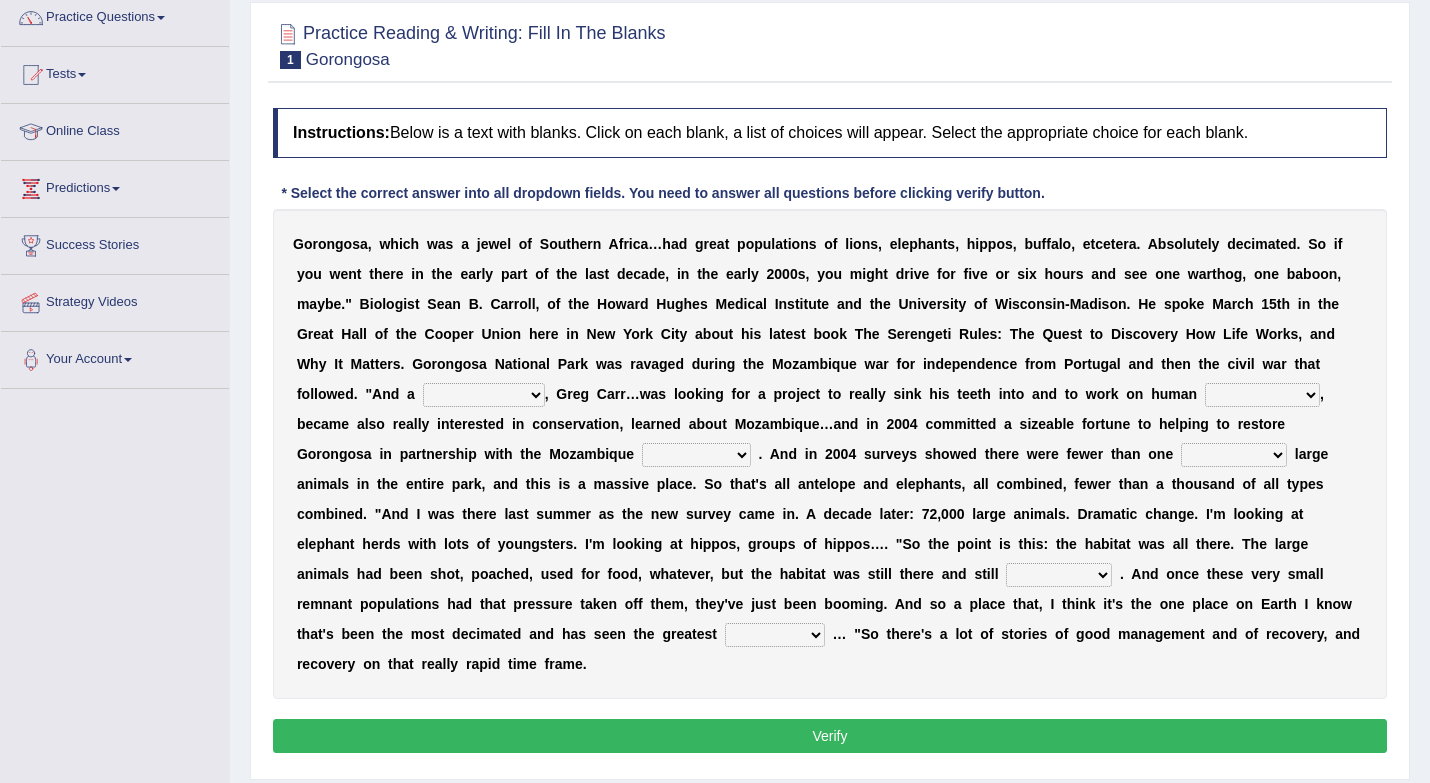 click on "passion solstice ballast philanthropist" at bounding box center [484, 395] 